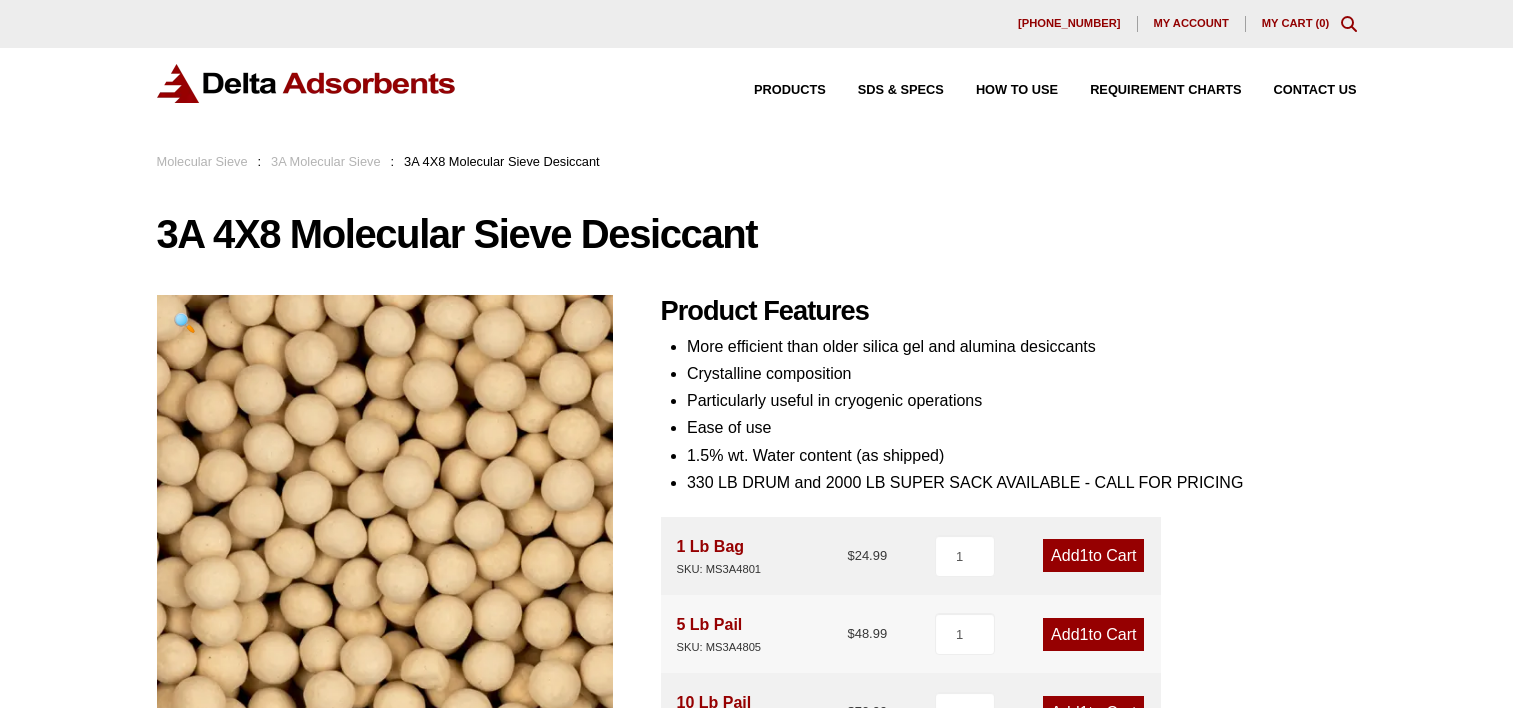 scroll, scrollTop: 0, scrollLeft: 0, axis: both 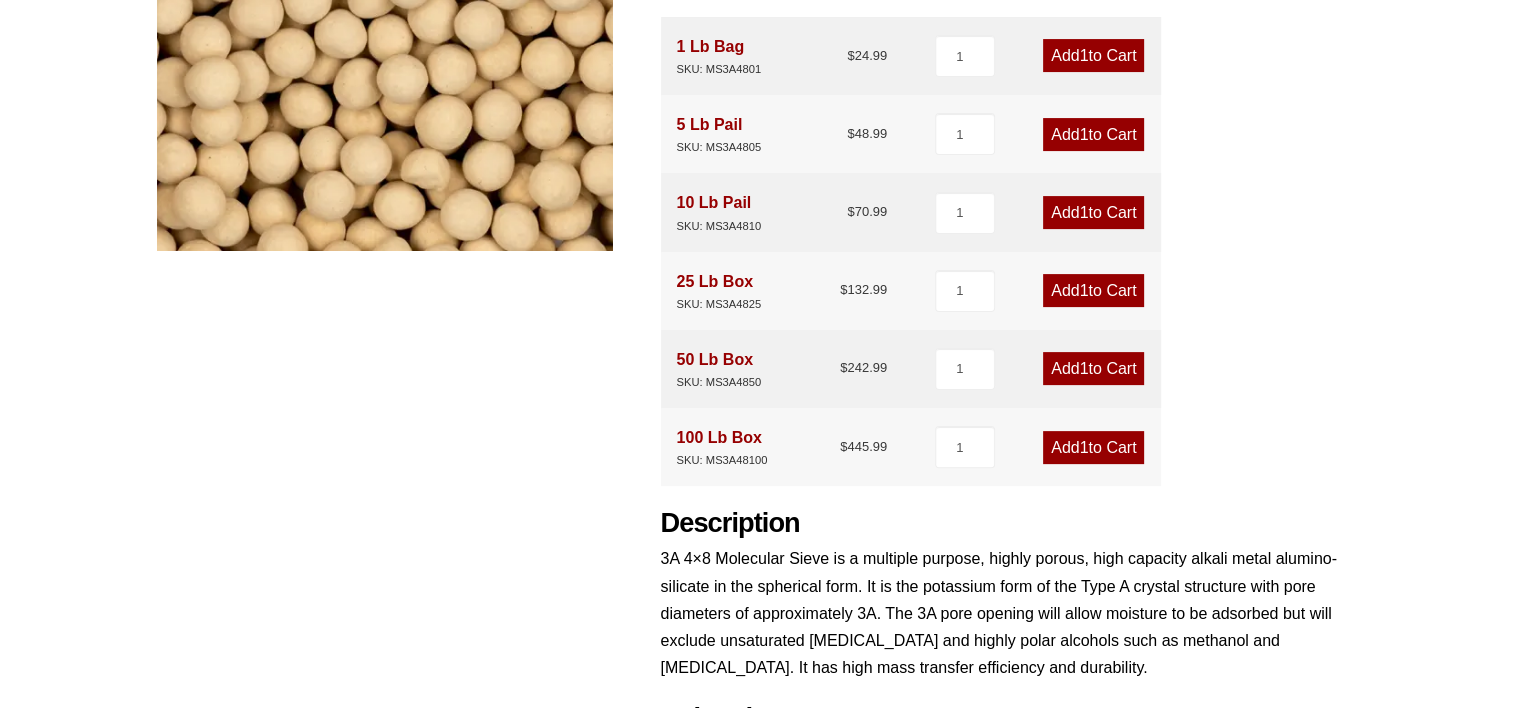 click on "Add  1  to Cart" at bounding box center [1093, 447] 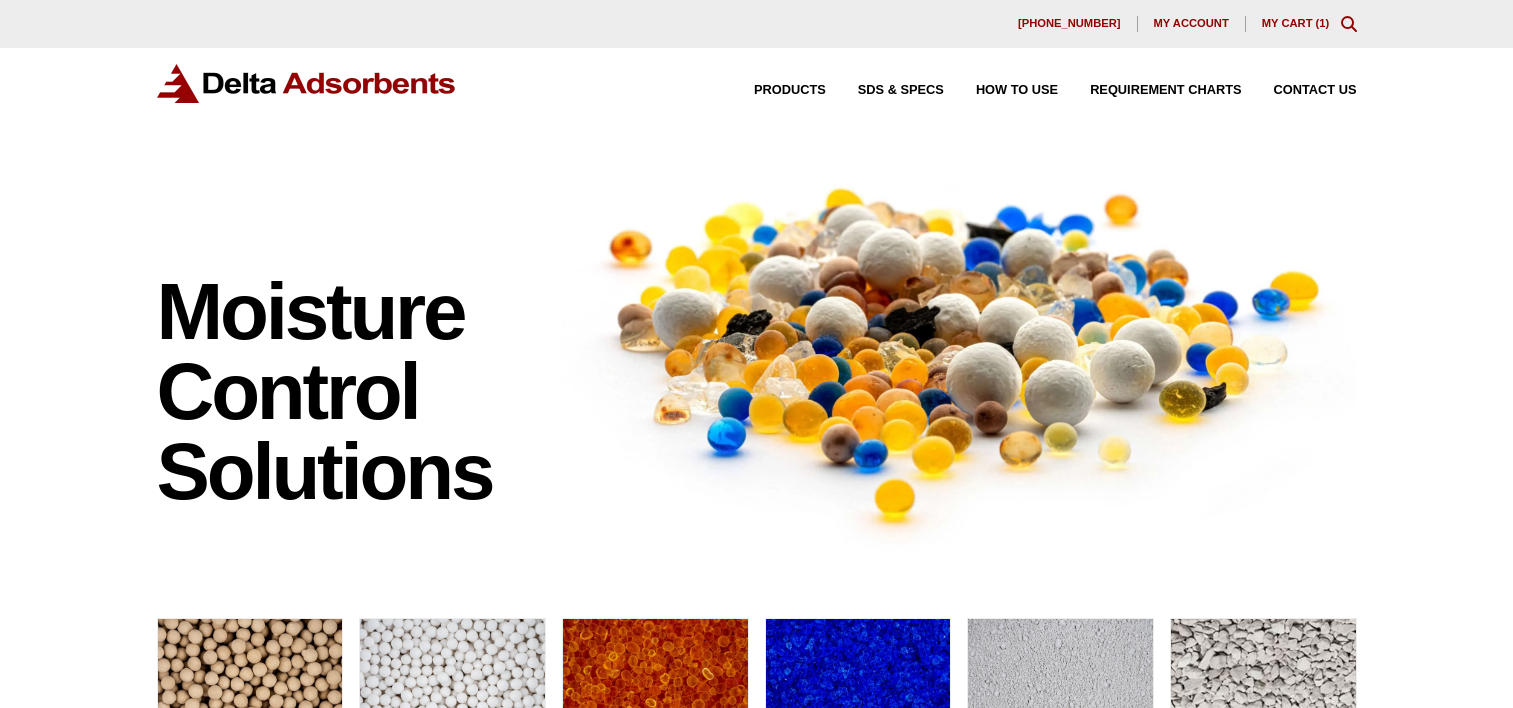 scroll, scrollTop: 0, scrollLeft: 0, axis: both 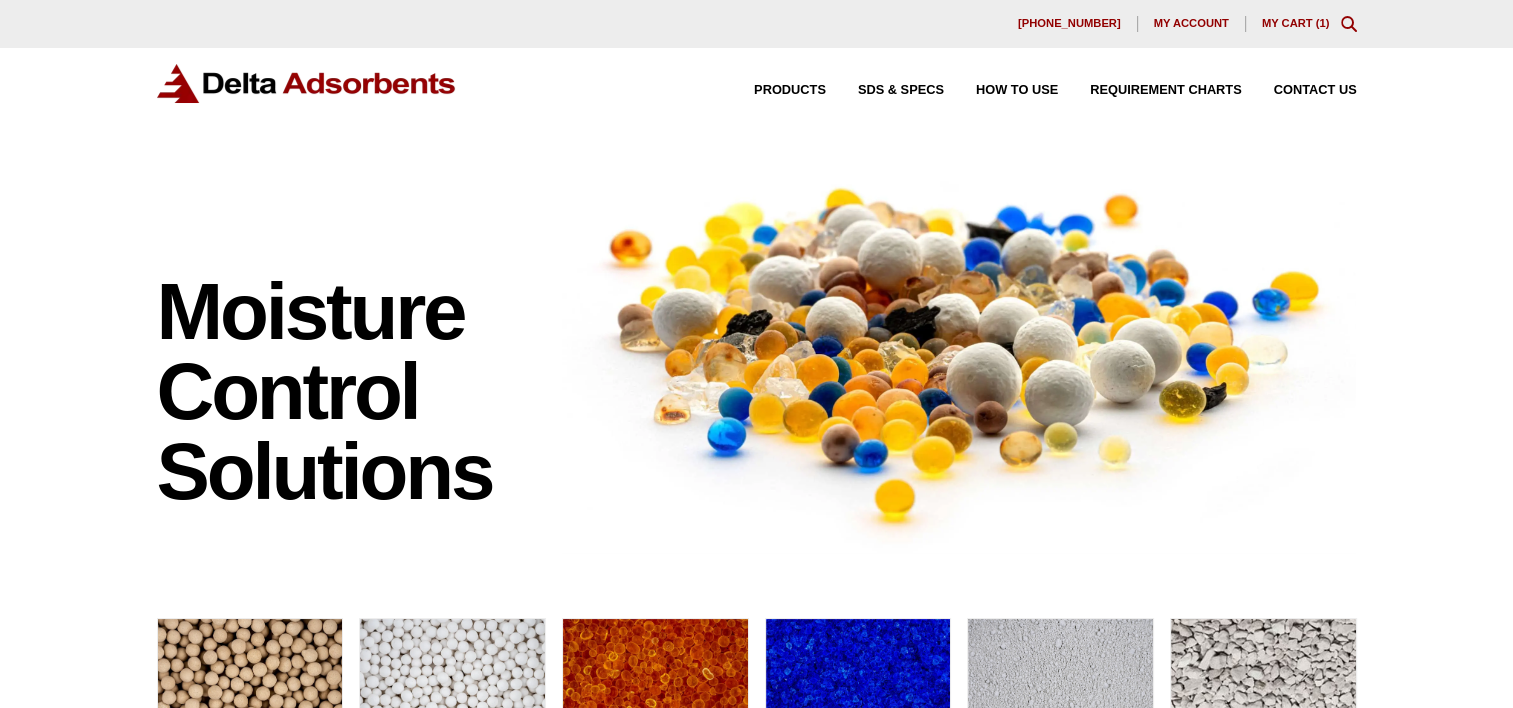 click on "My Cart ( 1 )" at bounding box center [1296, 23] 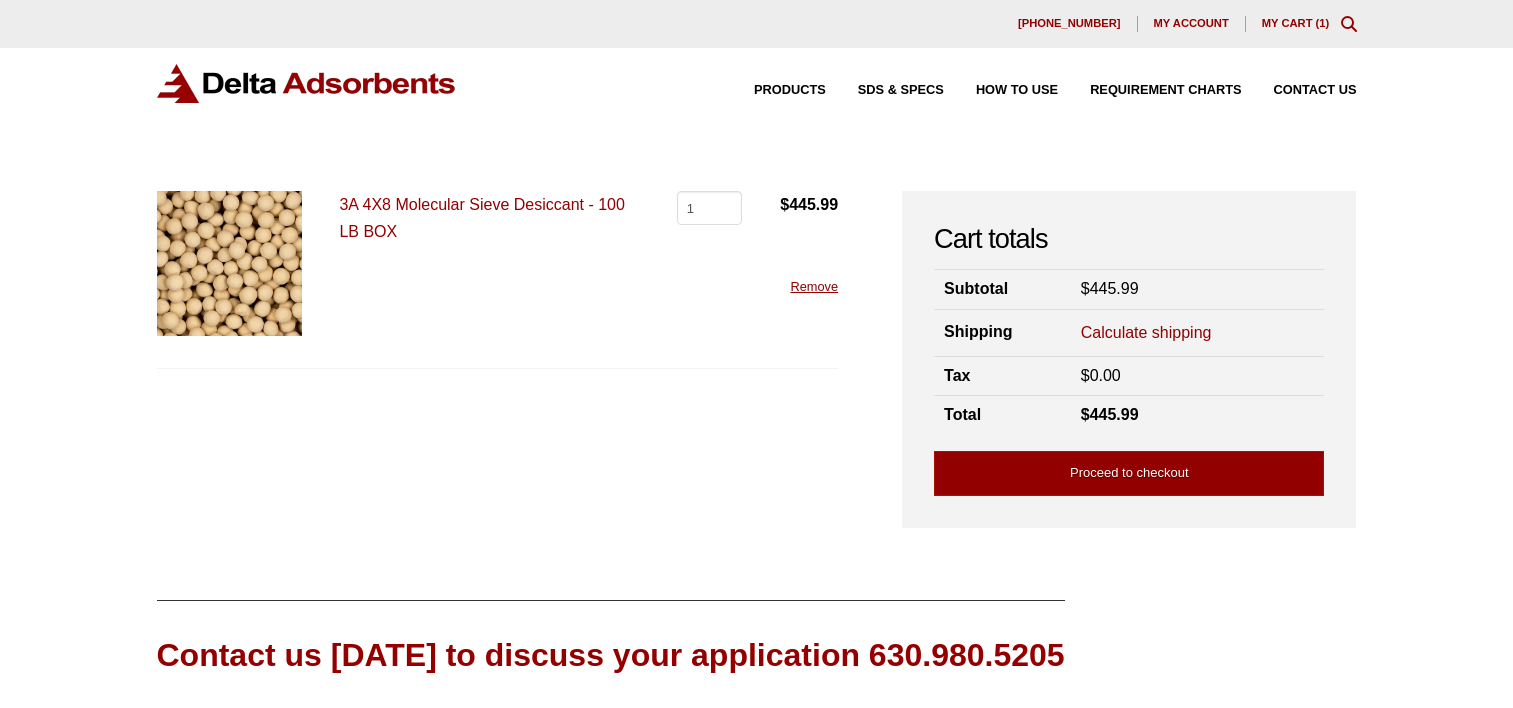 scroll, scrollTop: 0, scrollLeft: 0, axis: both 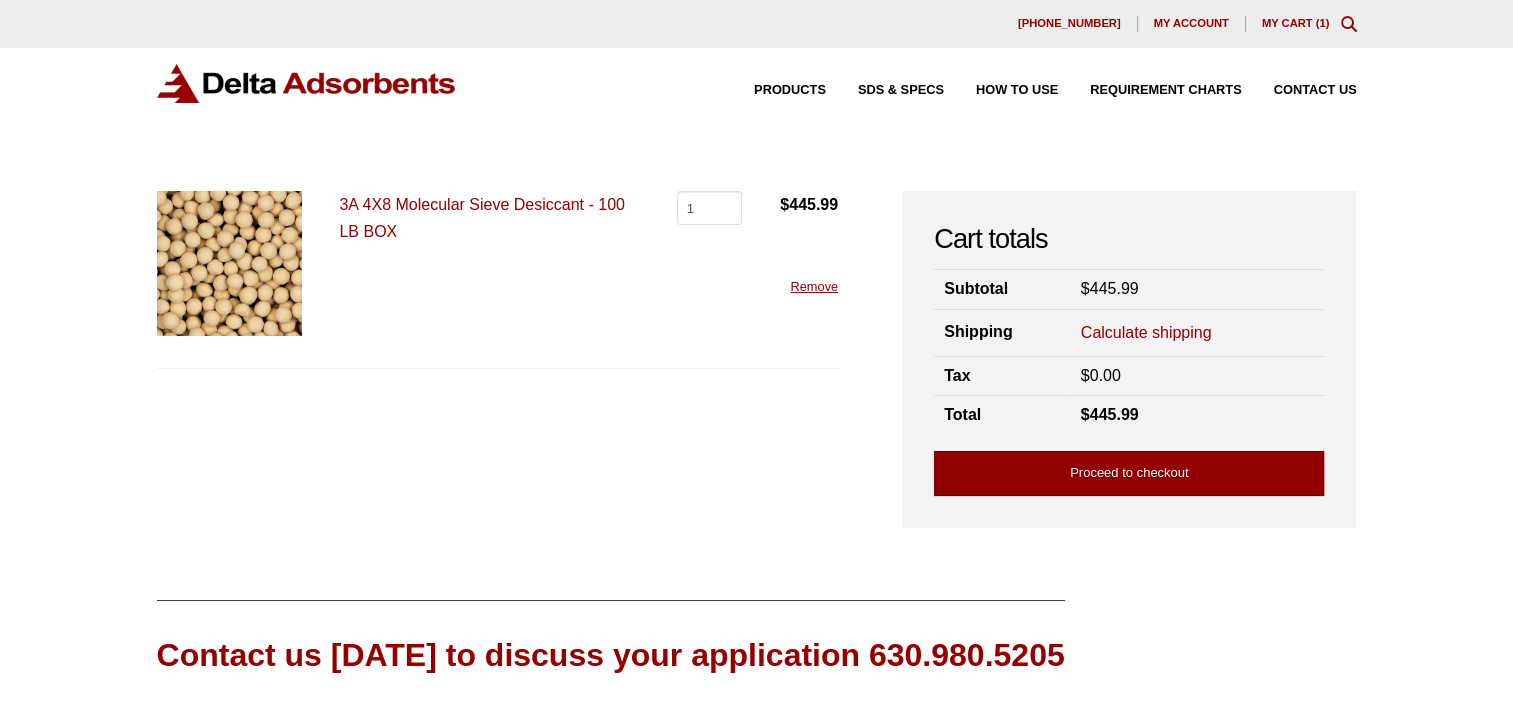 click on "Proceed to checkout" at bounding box center [1129, 473] 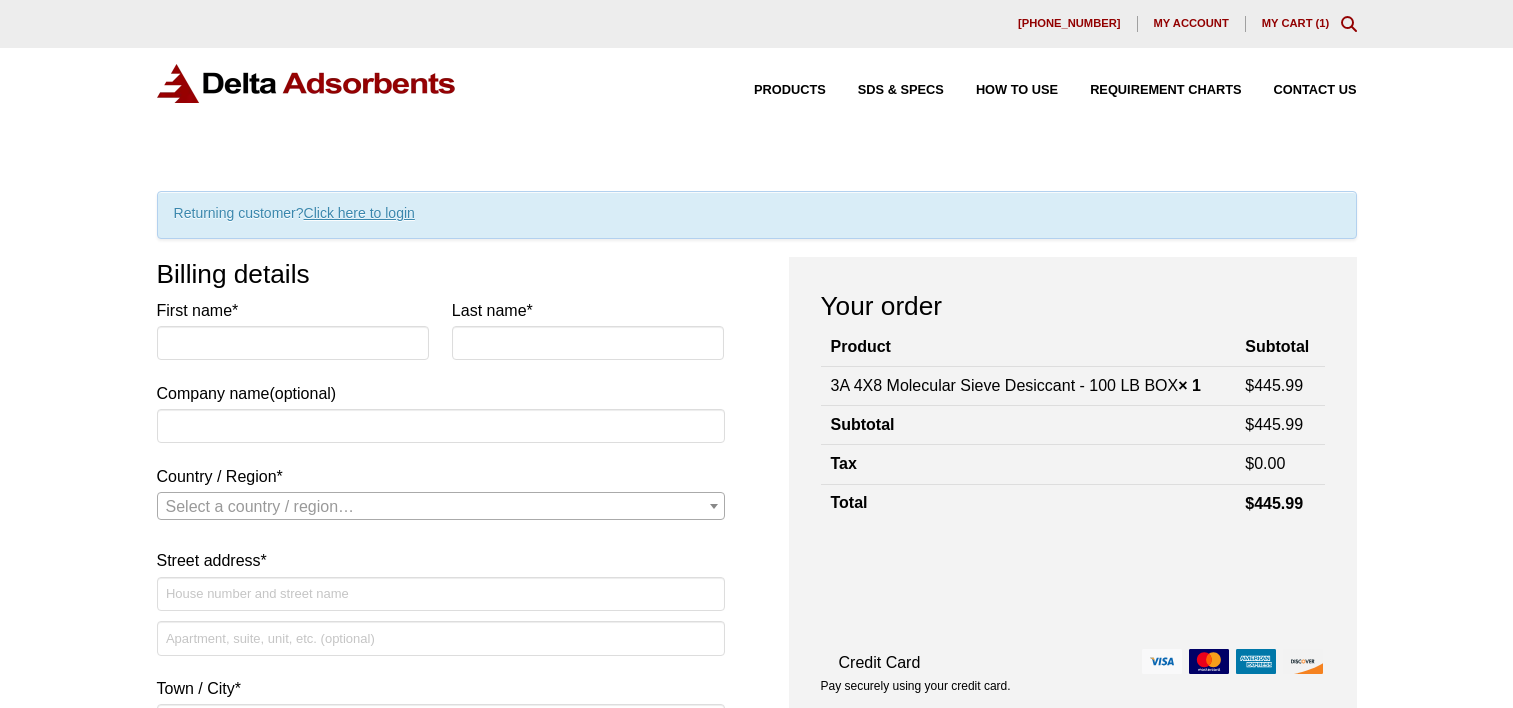 scroll, scrollTop: 0, scrollLeft: 0, axis: both 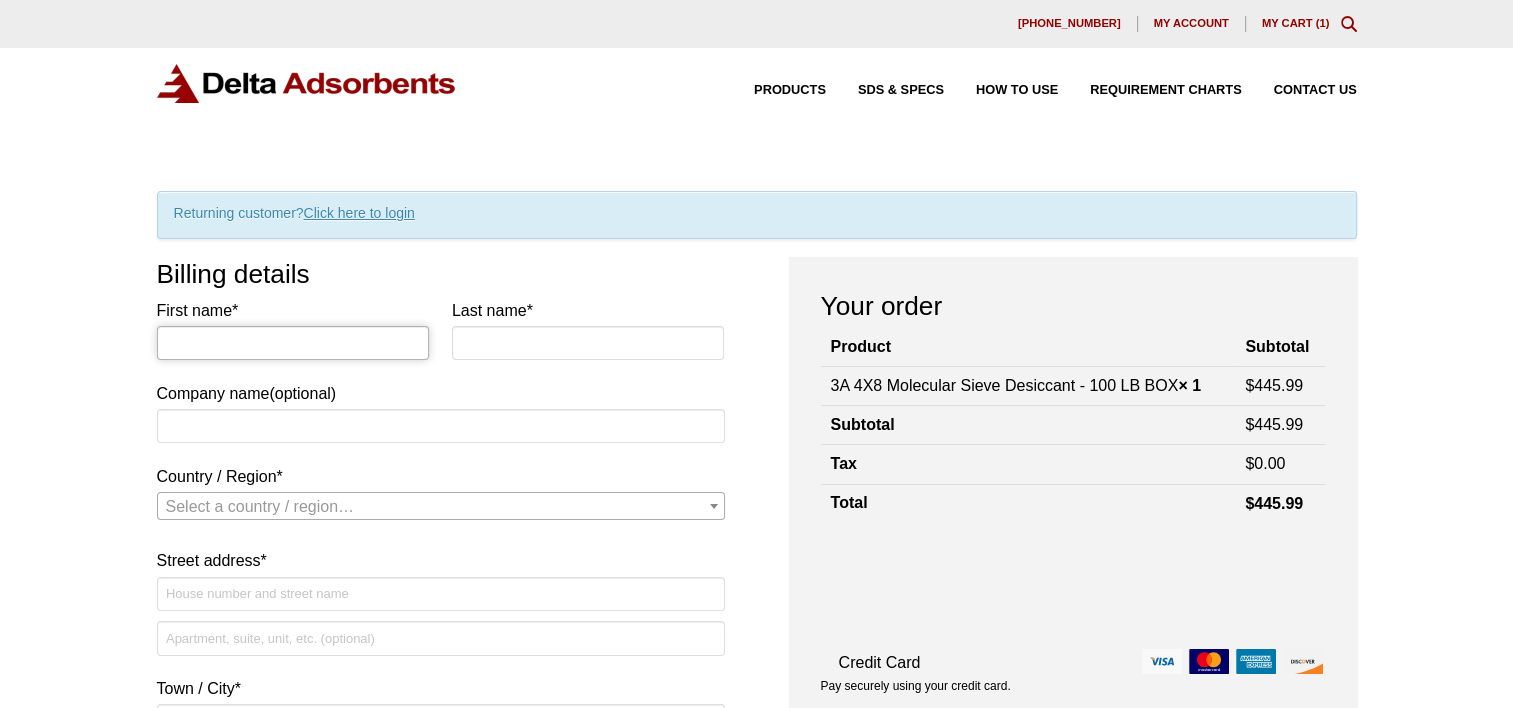 click on "First name  *" at bounding box center (293, 343) 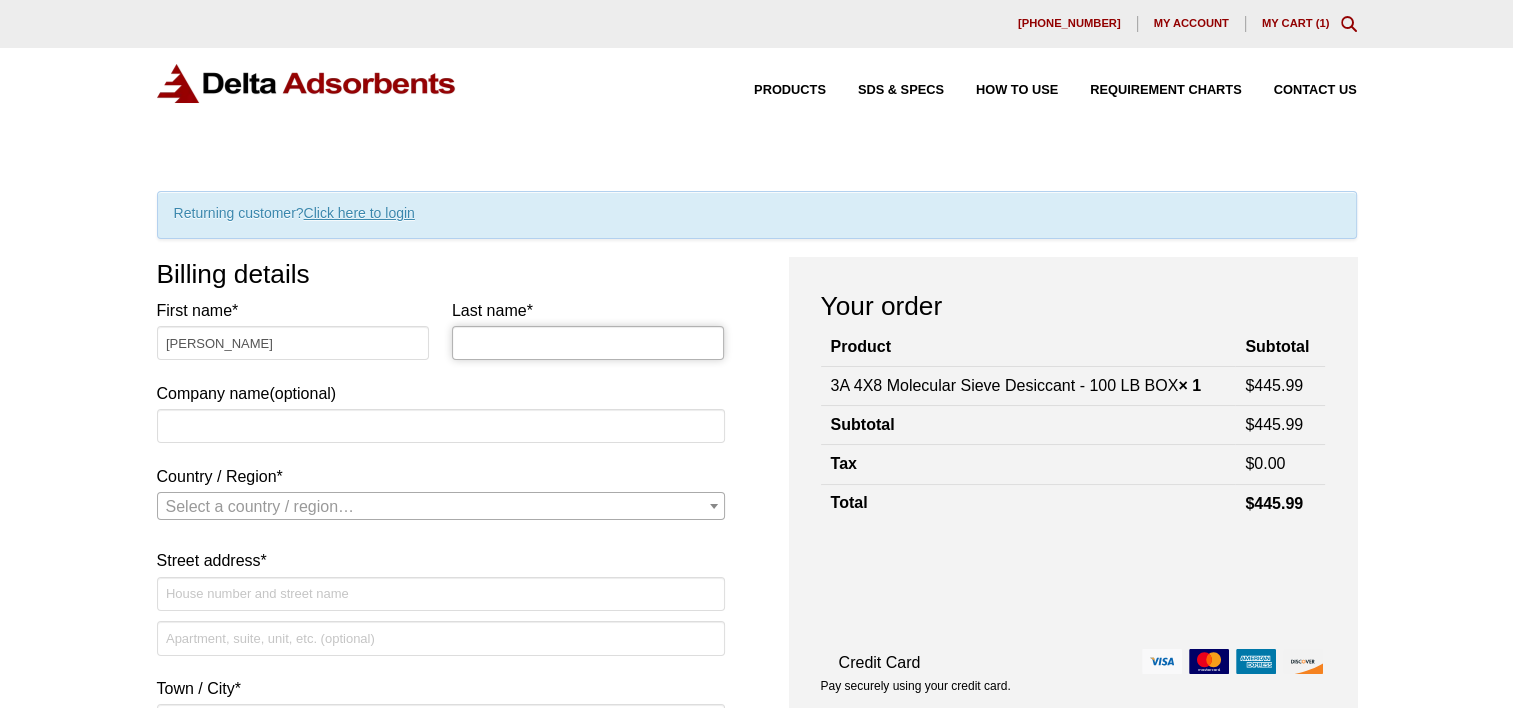 type on "Amanda Simons" 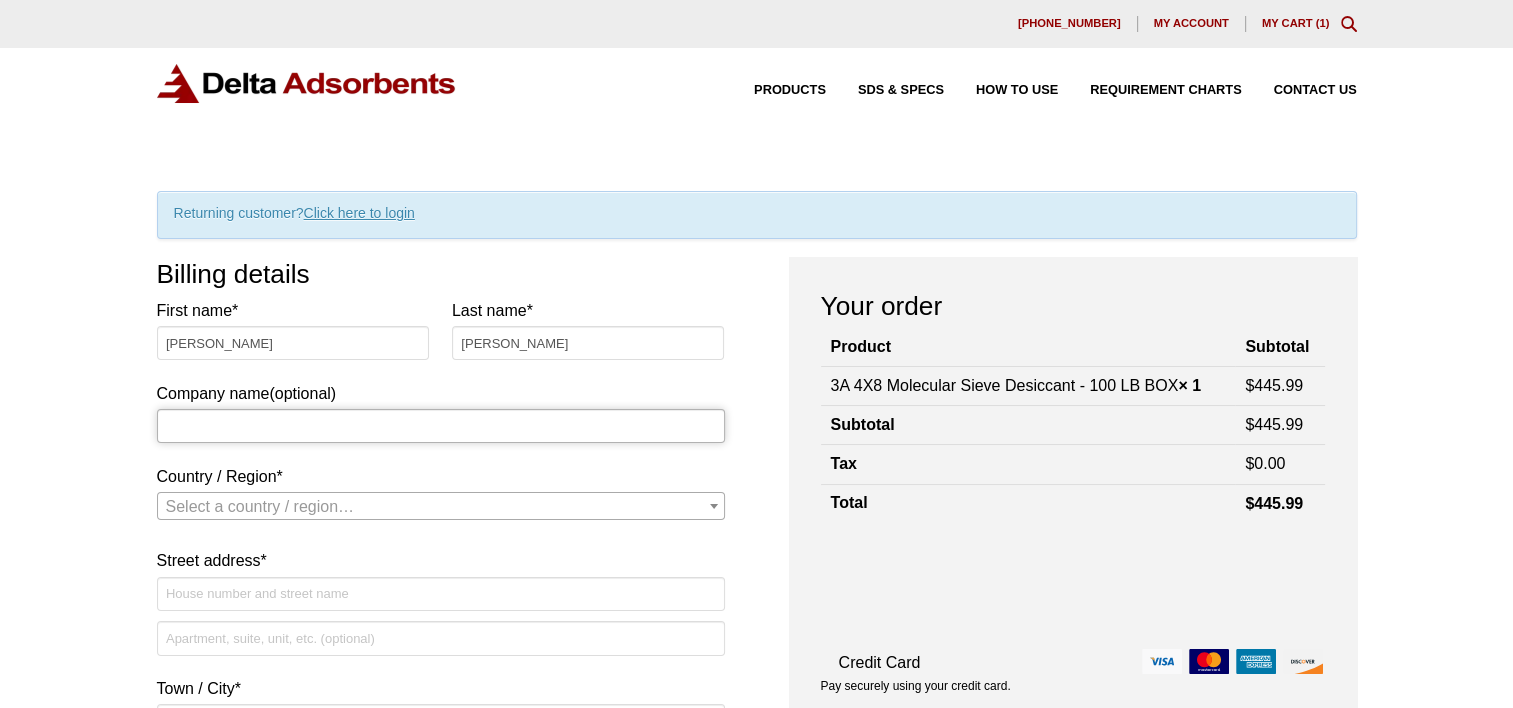 type on "The Flower Shop" 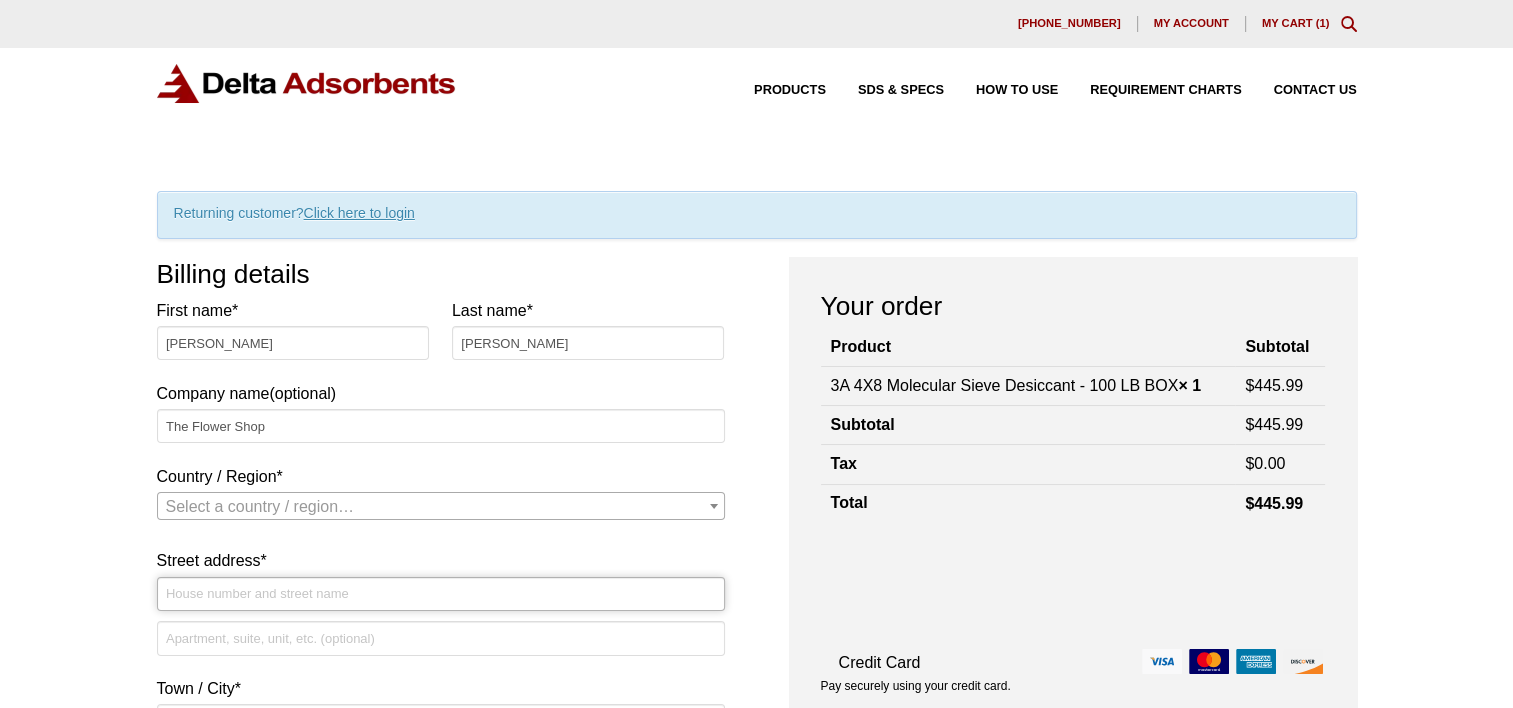 type on "[STREET_ADDRESS]" 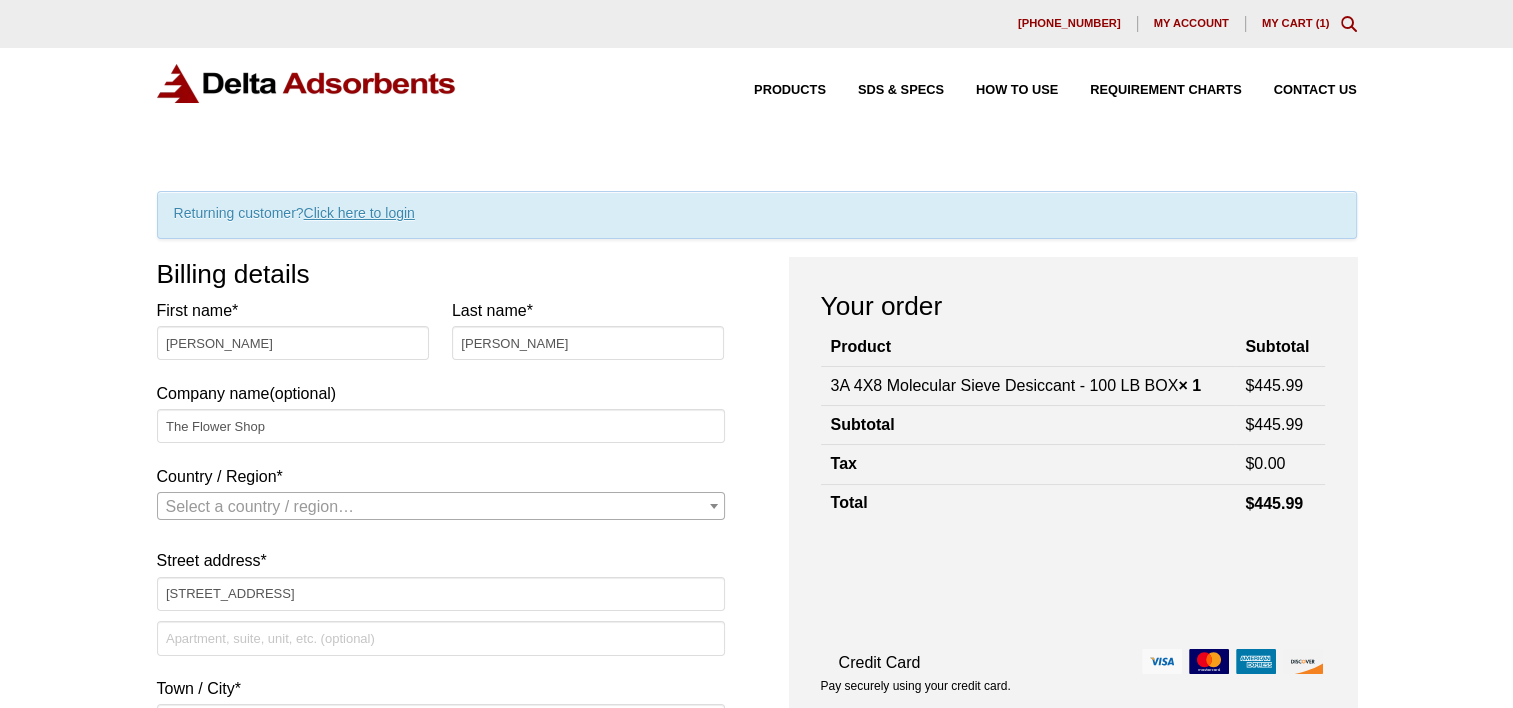 type on "Ste 350" 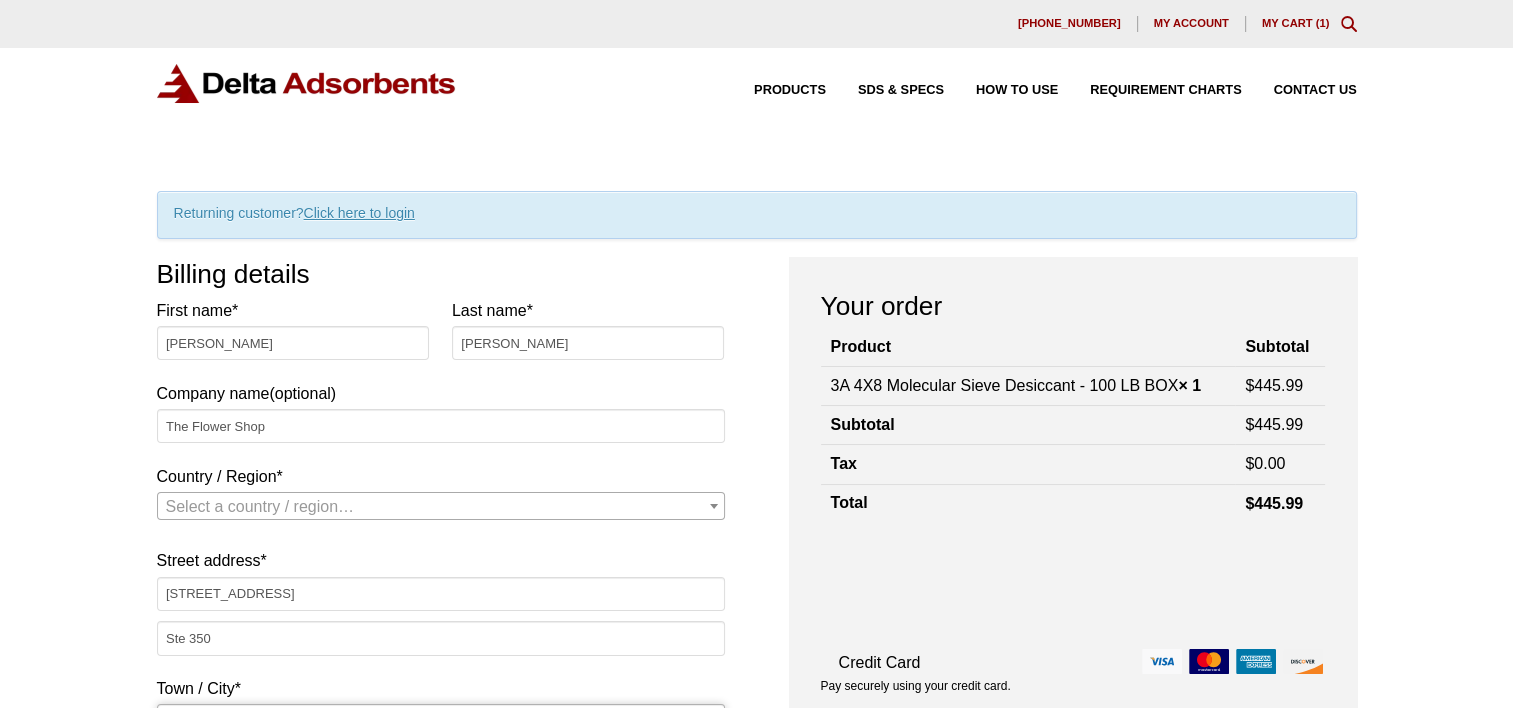 type on "Phoenix" 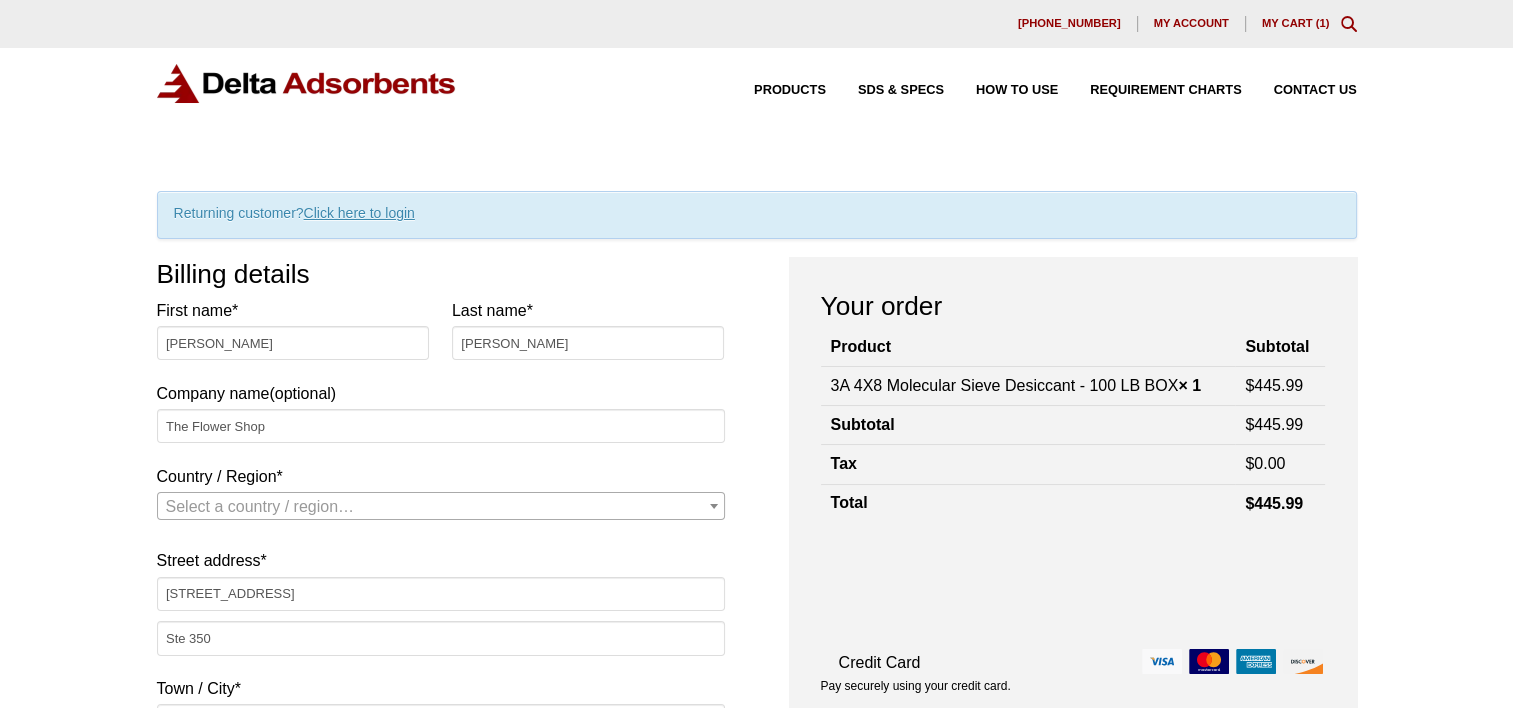 type on "85016" 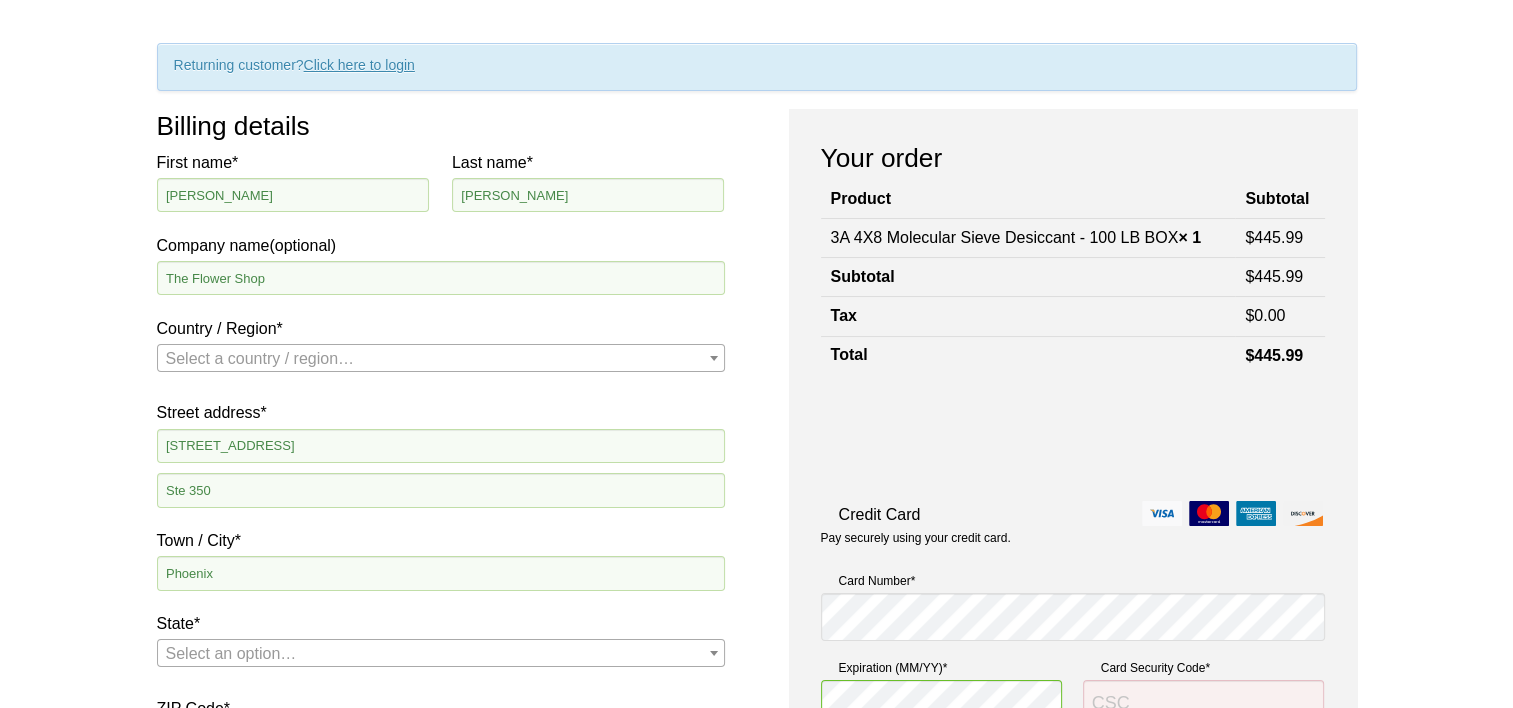 scroll, scrollTop: 147, scrollLeft: 0, axis: vertical 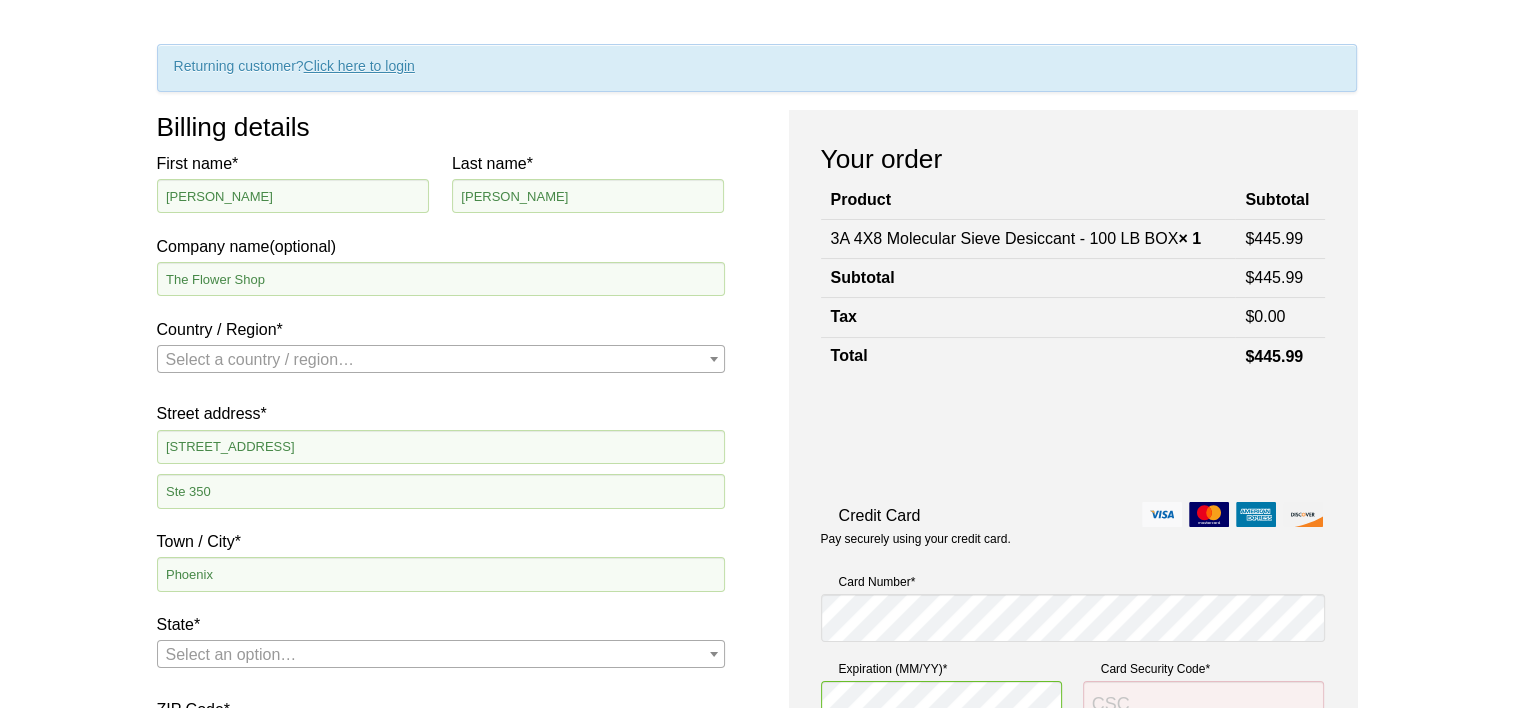 click on "Select a country / region…" at bounding box center (441, 360) 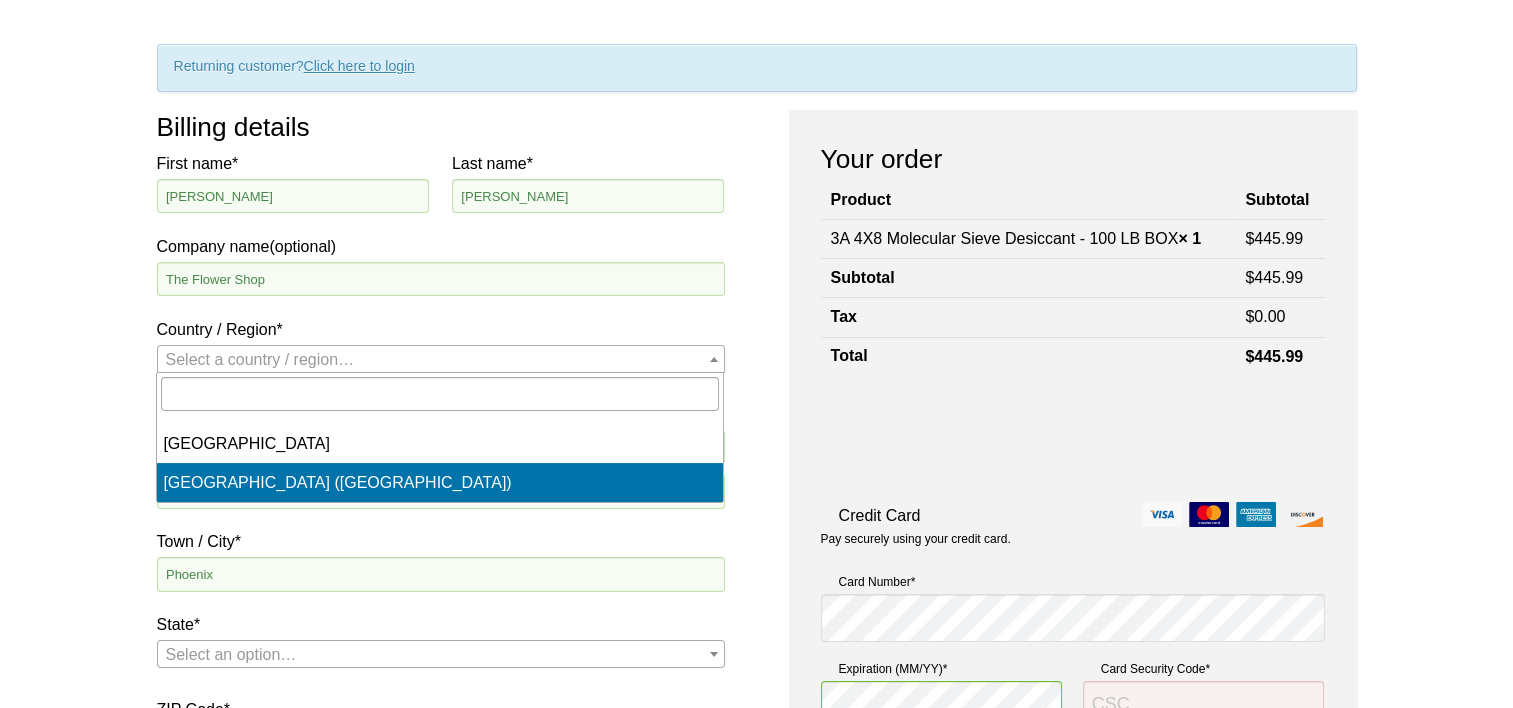 select on "US" 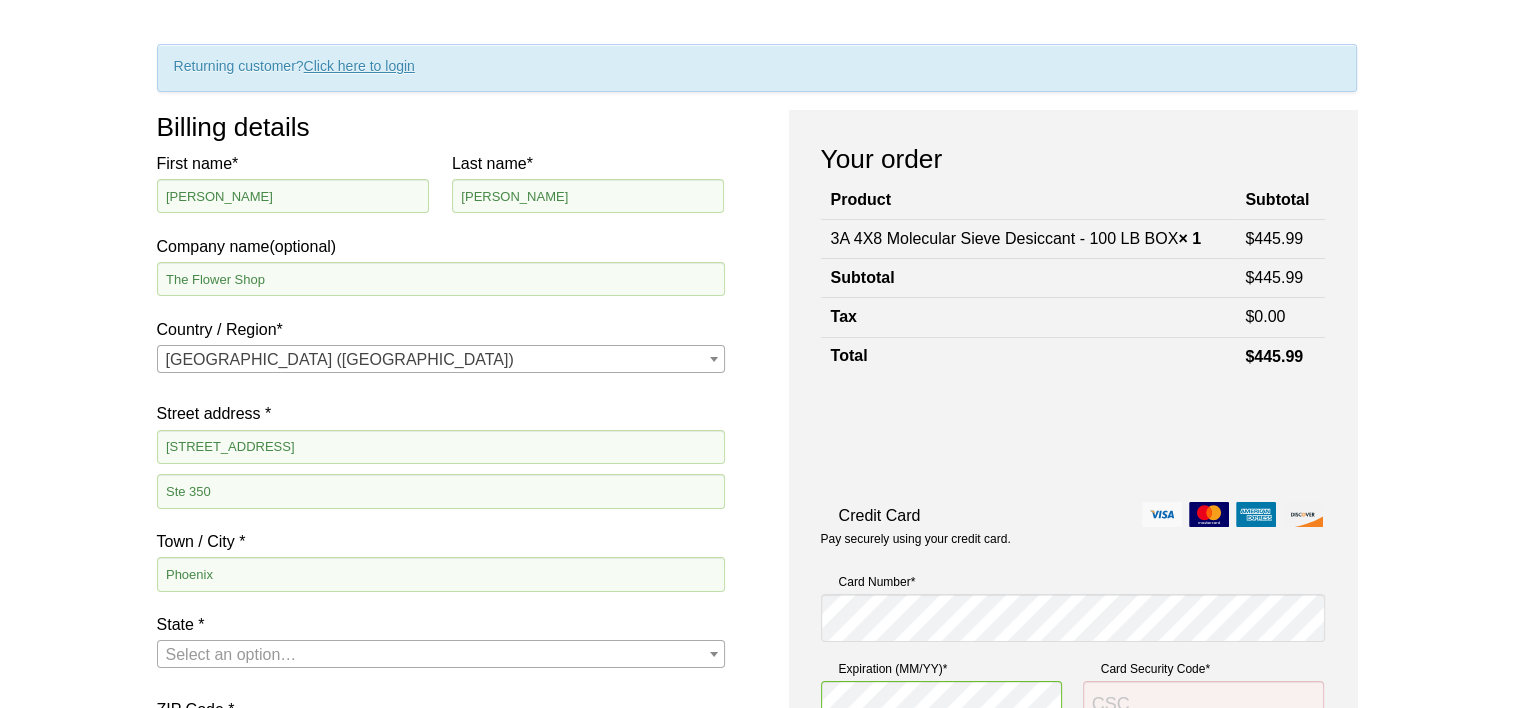click on "Our website has detected that you are using an outdated browser that will prevent you from accessing certain features.  Please use one of the following browers when visiting our site for the best overall user experience. Chrome Firefox Edge Safari 630-980-5205 My account My Cart ( 1 )
Products SDS & SPECS How to Use Requirement Charts Contact Us
Checkout
Returning customer?  Click here to login
If you have shopped with us before, please enter your details below. If you are a new customer, please proceed to the Billing section.
Username or email  * Required
orders@theflowershopusa.com
Password  * Required
Remember me
Login
Lost your password?
Billing details
First name  * Amanda Simons Last name  * Amanda Simons" at bounding box center (756, 835) 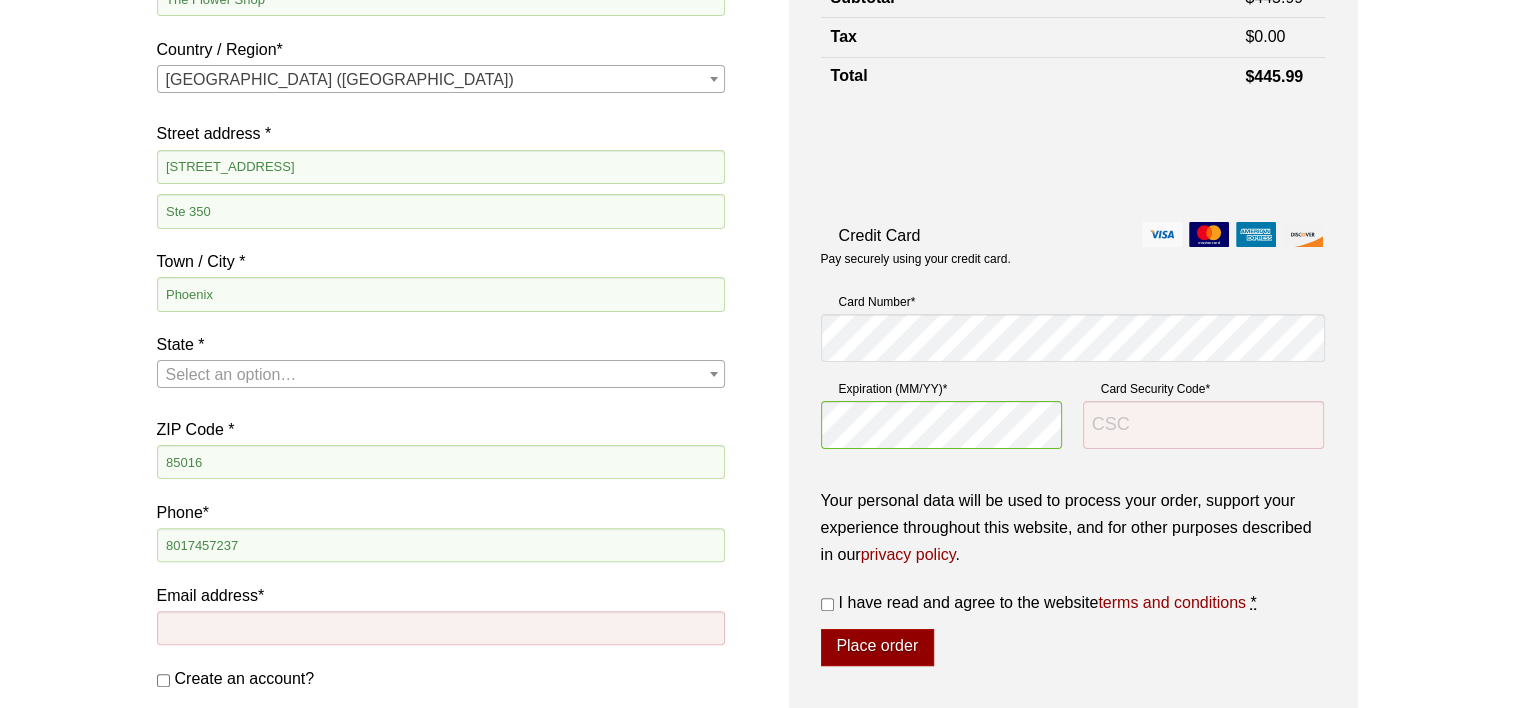 scroll, scrollTop: 547, scrollLeft: 0, axis: vertical 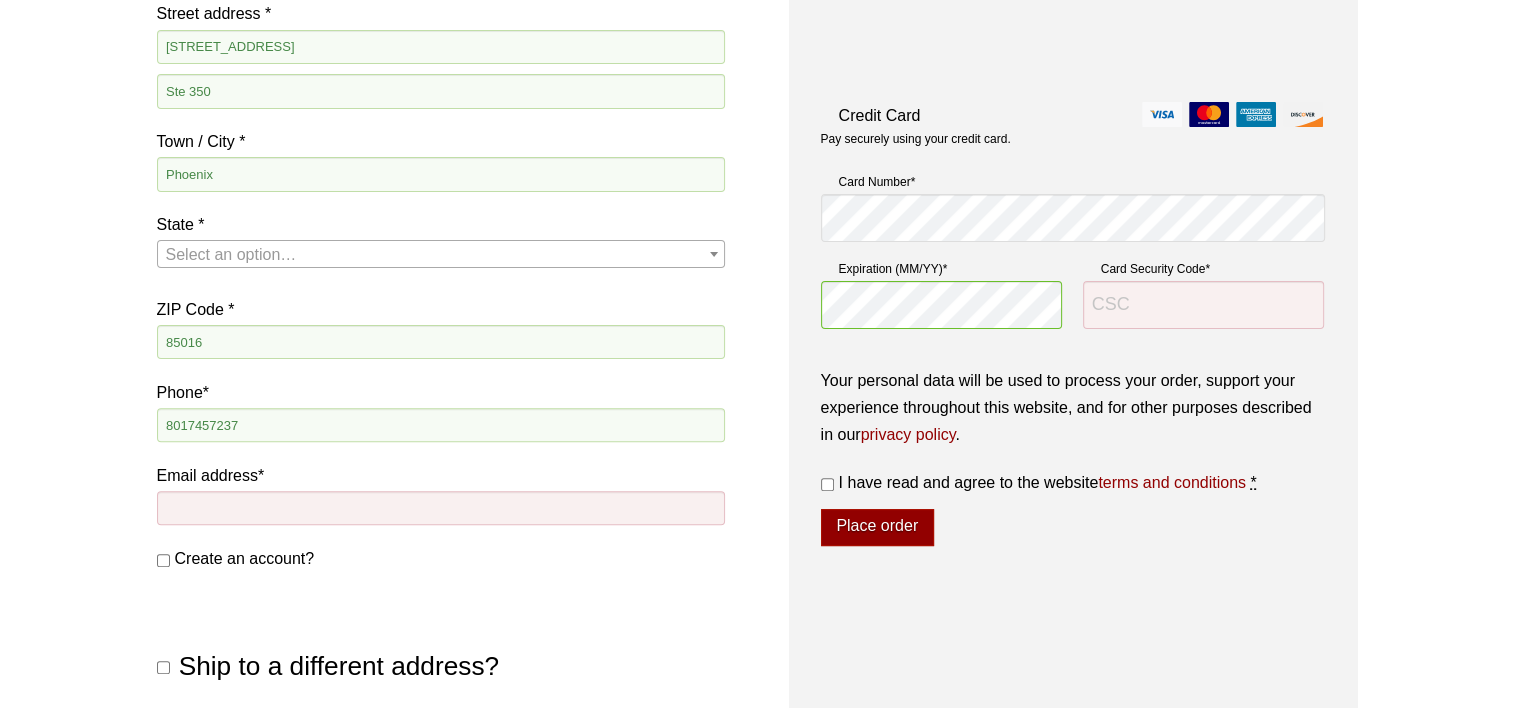 click on "Select an option…" at bounding box center (231, 254) 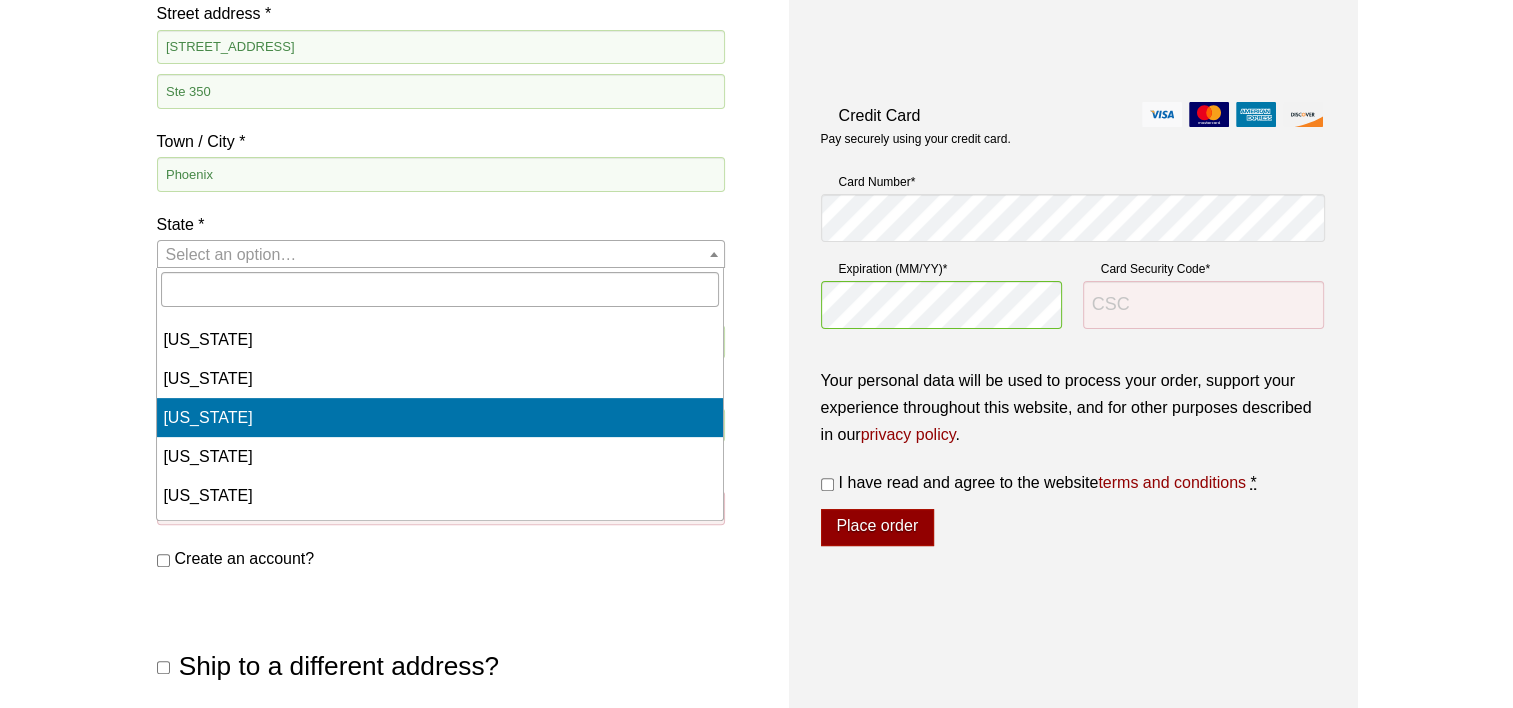 select on "AZ" 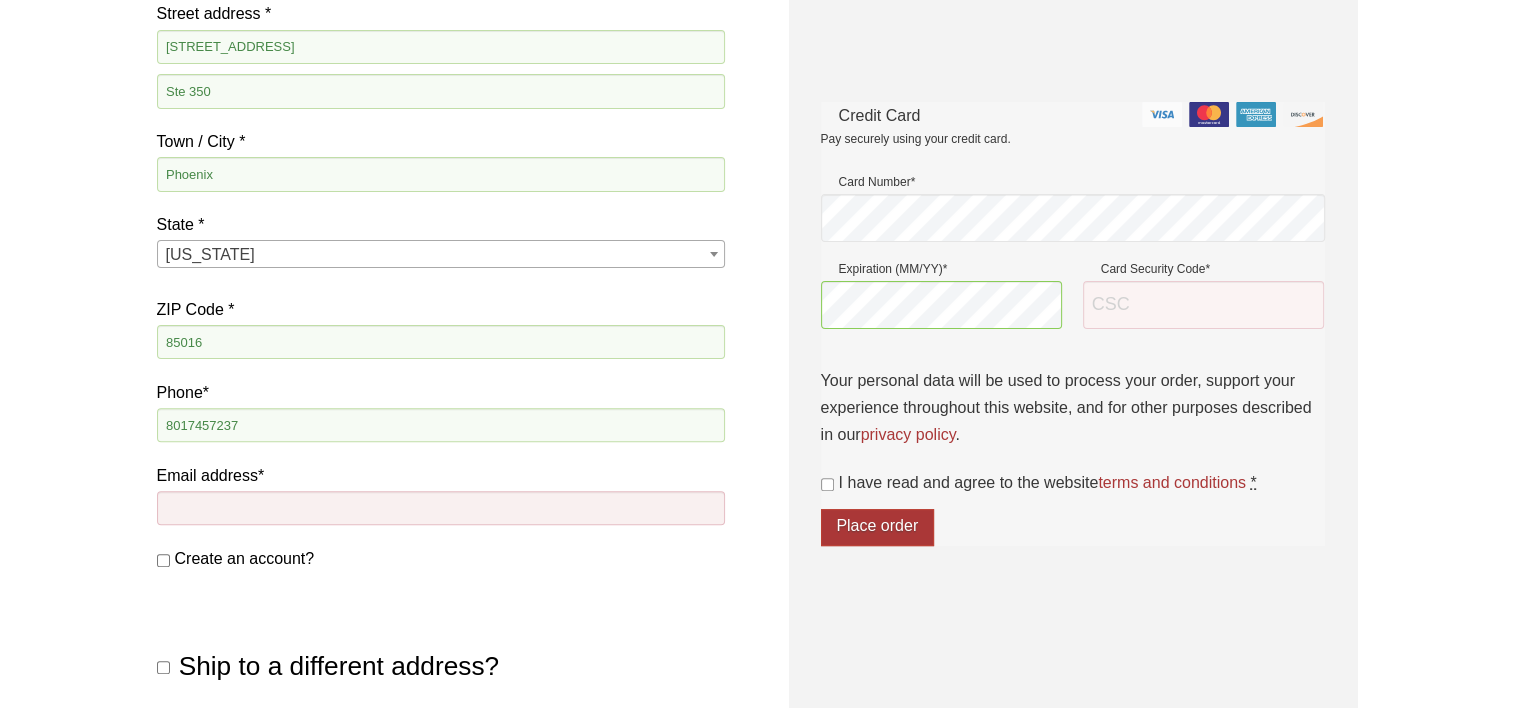 click on "Our website has detected that you are using an outdated browser that will prevent you from accessing certain features.  Please use one of the following browers when visiting our site for the best overall user experience. Chrome Firefox Edge Safari 630-980-5205 My account My Cart ( 1 )
Products SDS & SPECS How to Use Requirement Charts Contact Us
Checkout
Returning customer?  Click here to login
If you have shopped with us before, please enter your details below. If you are a new customer, please proceed to the Billing section.
Username or email  * Required
orders@theflowershopusa.com
Password  * Required
Remember me
Login
Lost your password?
Billing details
First name  * Amanda Simons Last name  * Amanda Simons" at bounding box center (756, 435) 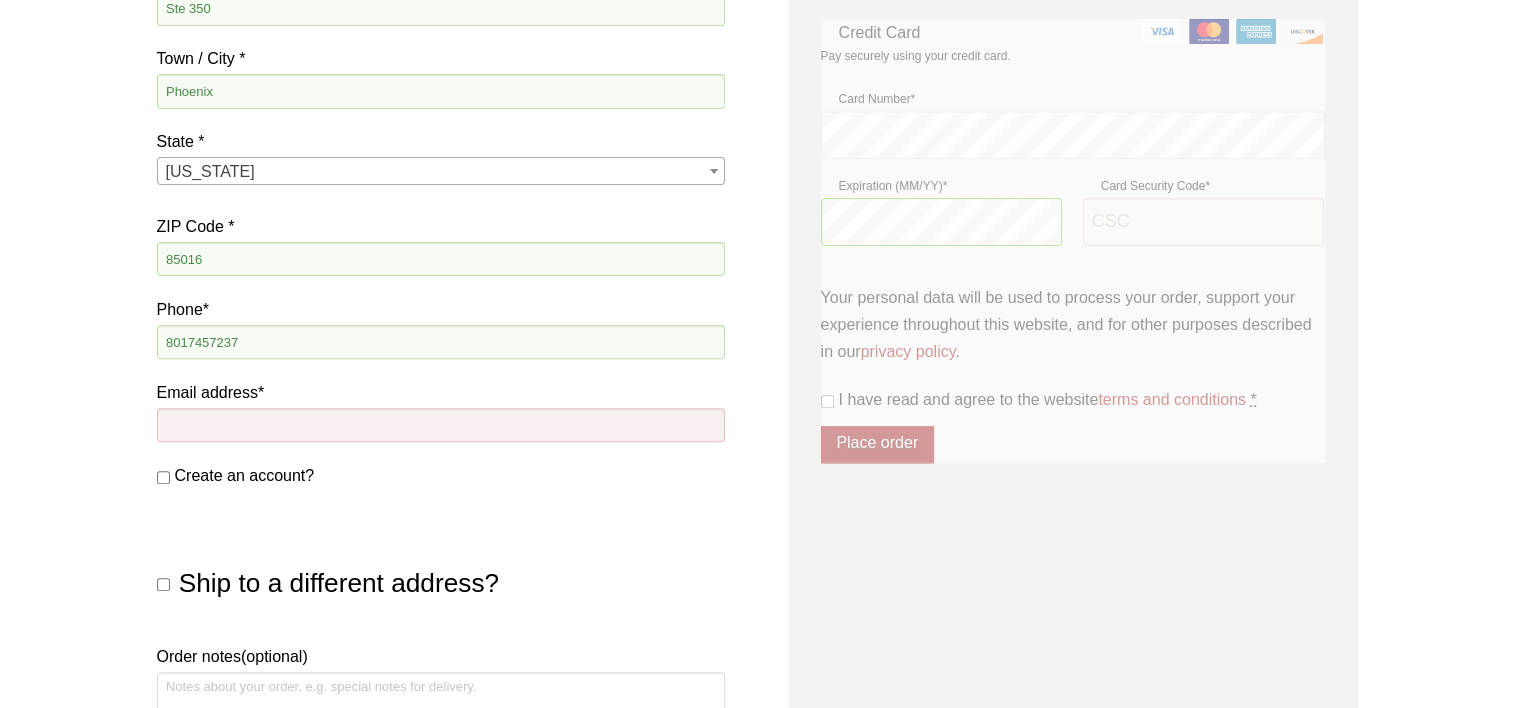 scroll, scrollTop: 747, scrollLeft: 0, axis: vertical 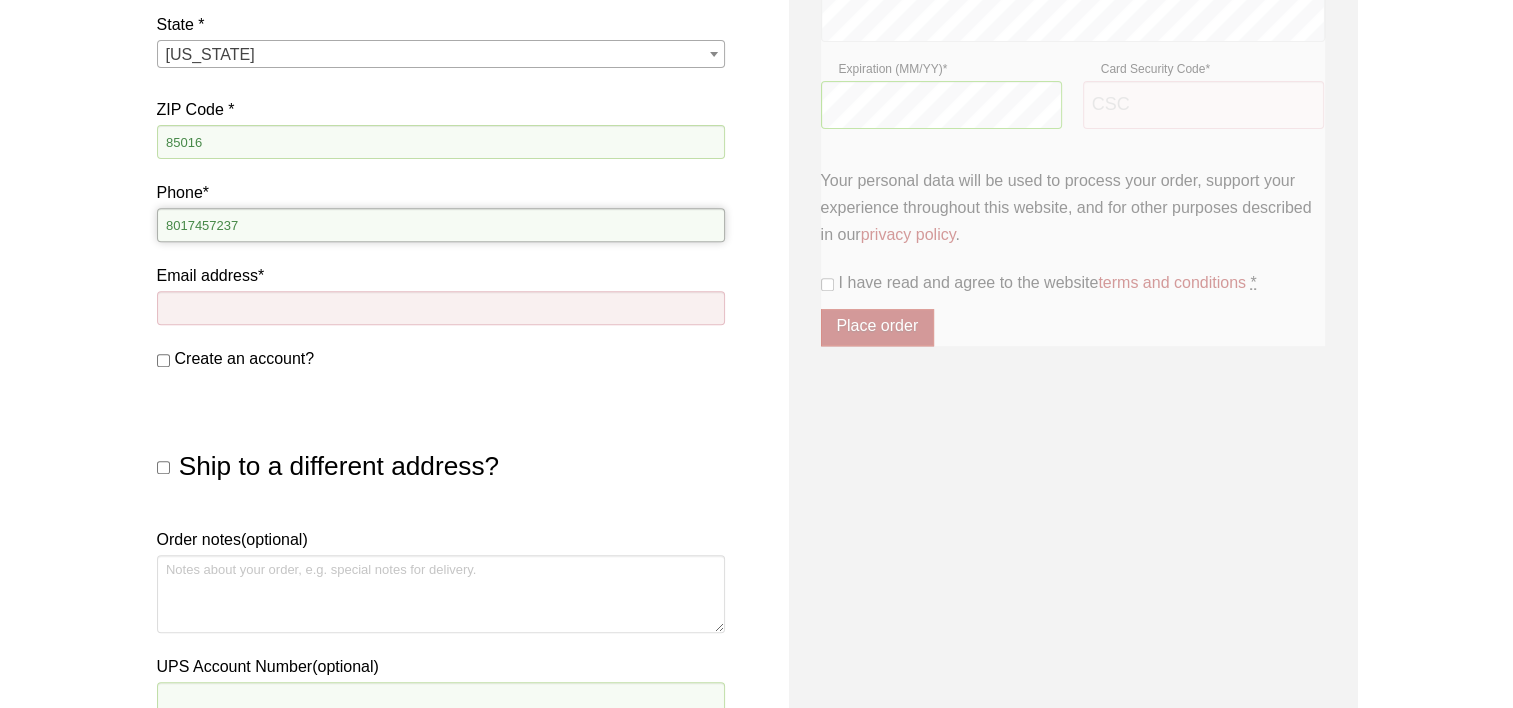 click on "8017457237" at bounding box center [441, 225] 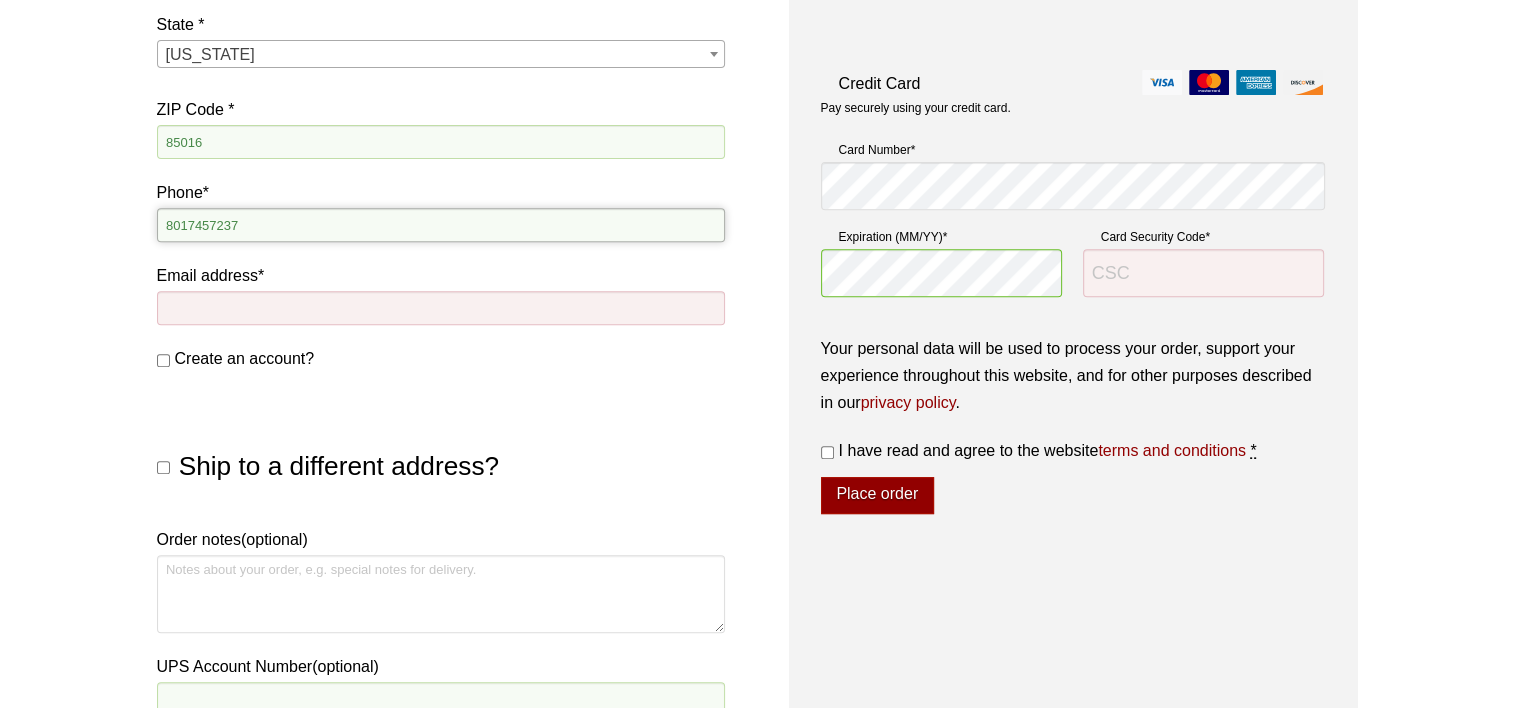 drag, startPoint x: 300, startPoint y: 228, endPoint x: 92, endPoint y: 218, distance: 208.24025 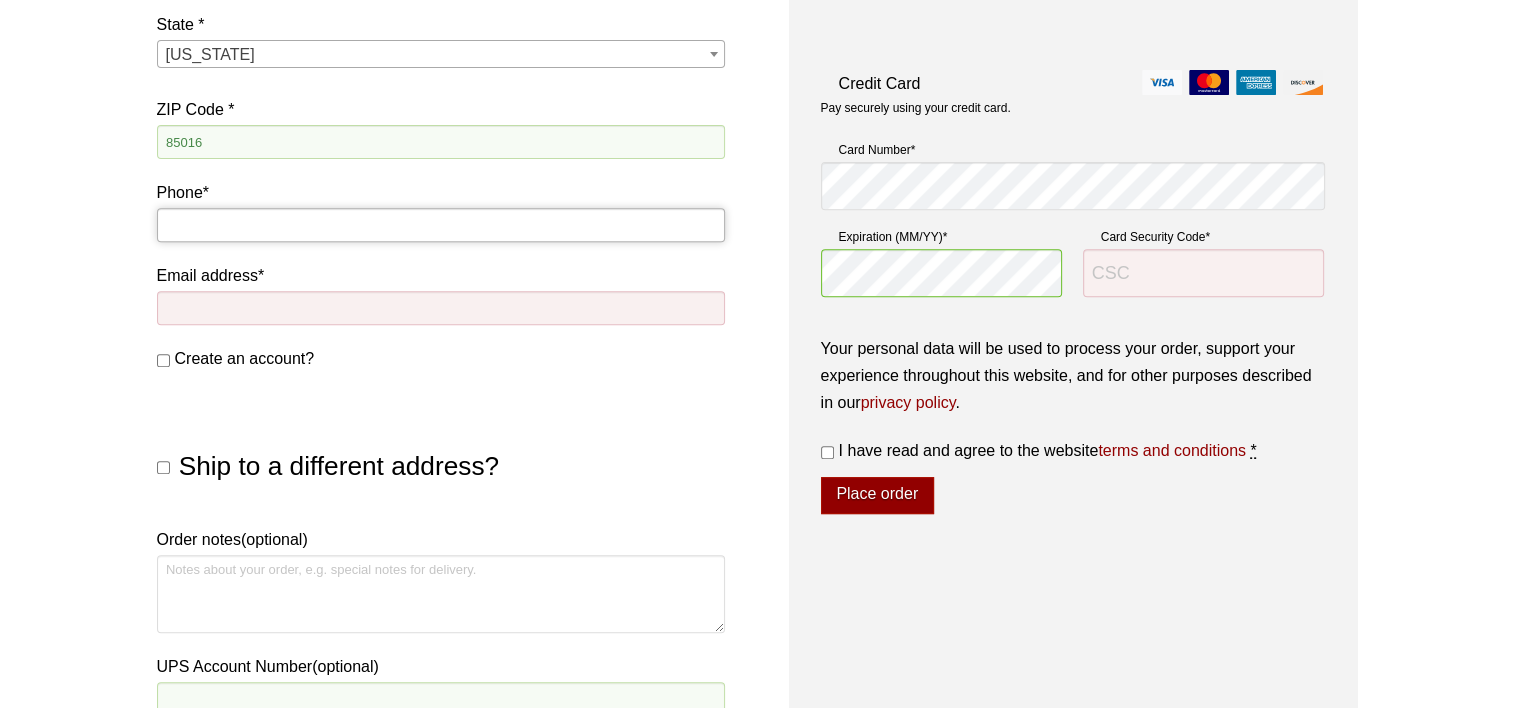 click on "Phone  *" at bounding box center (441, 225) 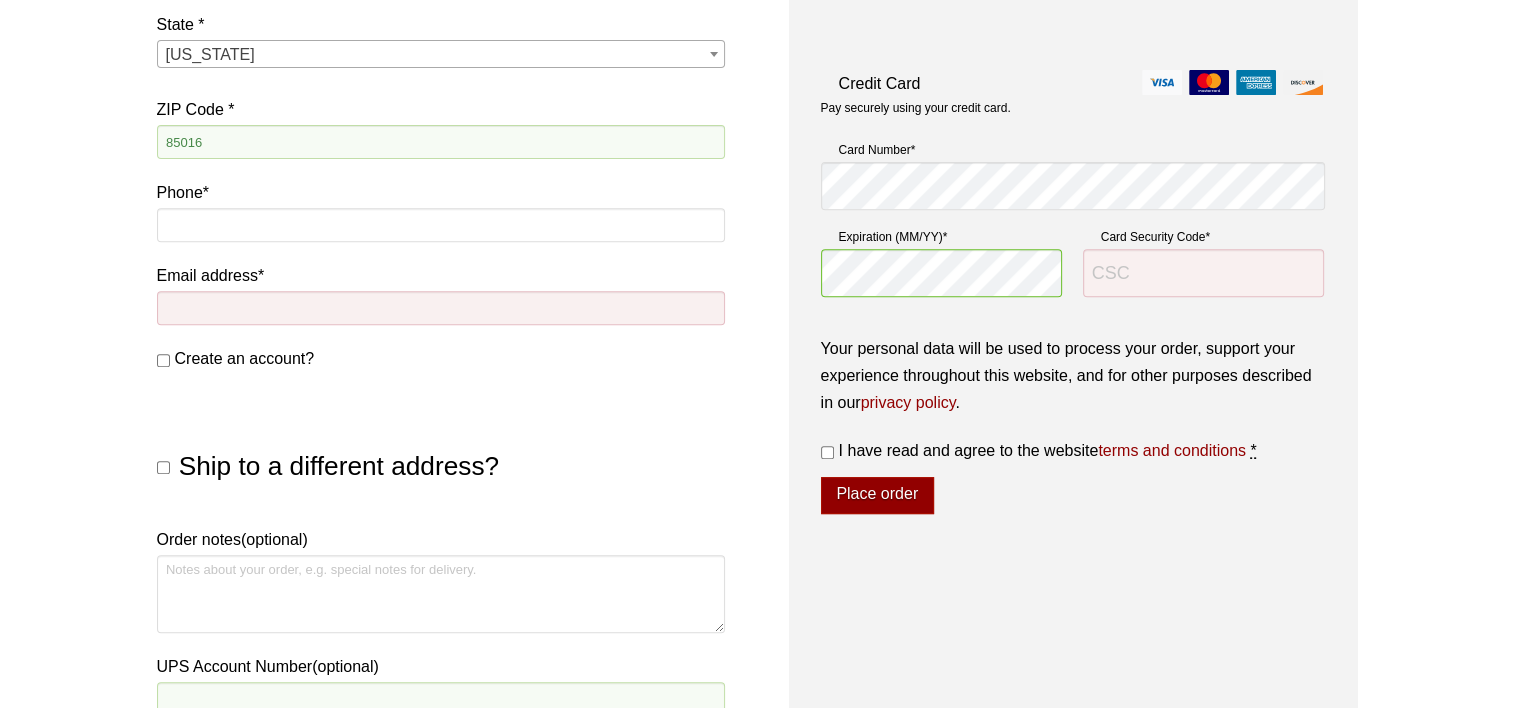 click on "Billing details
First name  * Amanda Simons Last name  * Amanda Simons Company name  (optional) The Flower Shop Country / Region  * Select a country / region… Canada United States (US) United States (US) Street address   * 3131 E Camelback Rd Apartment, suite, unit, etc.   (optional) Ste 350 Town / City   * Phoenix State   * Select an option… Alabama Alaska Arizona Arkansas California Colorado Connecticut Delaware District of Columbia Florida Georgia Hawaii Idaho Illinois Indiana Iowa Kansas Kentucky Louisiana Maine Maryland Massachusetts Michigan Minnesota Mississippi Missouri Montana Nebraska Nevada New Hampshire New Jersey New Mexico New York North Carolina North Dakota Ohio Oklahoma Oregon Pennsylvania Rhode Island South Carolina South Dakota Tennessee Texas Utah Vermont Virginia Washington West Virginia Wisconsin Wyoming Armed Forces (AA) Armed Forces (AE) Armed Forces (AP) Arizona ZIP Code   * 85016 Phone  * Email address  *" at bounding box center [441, 117] 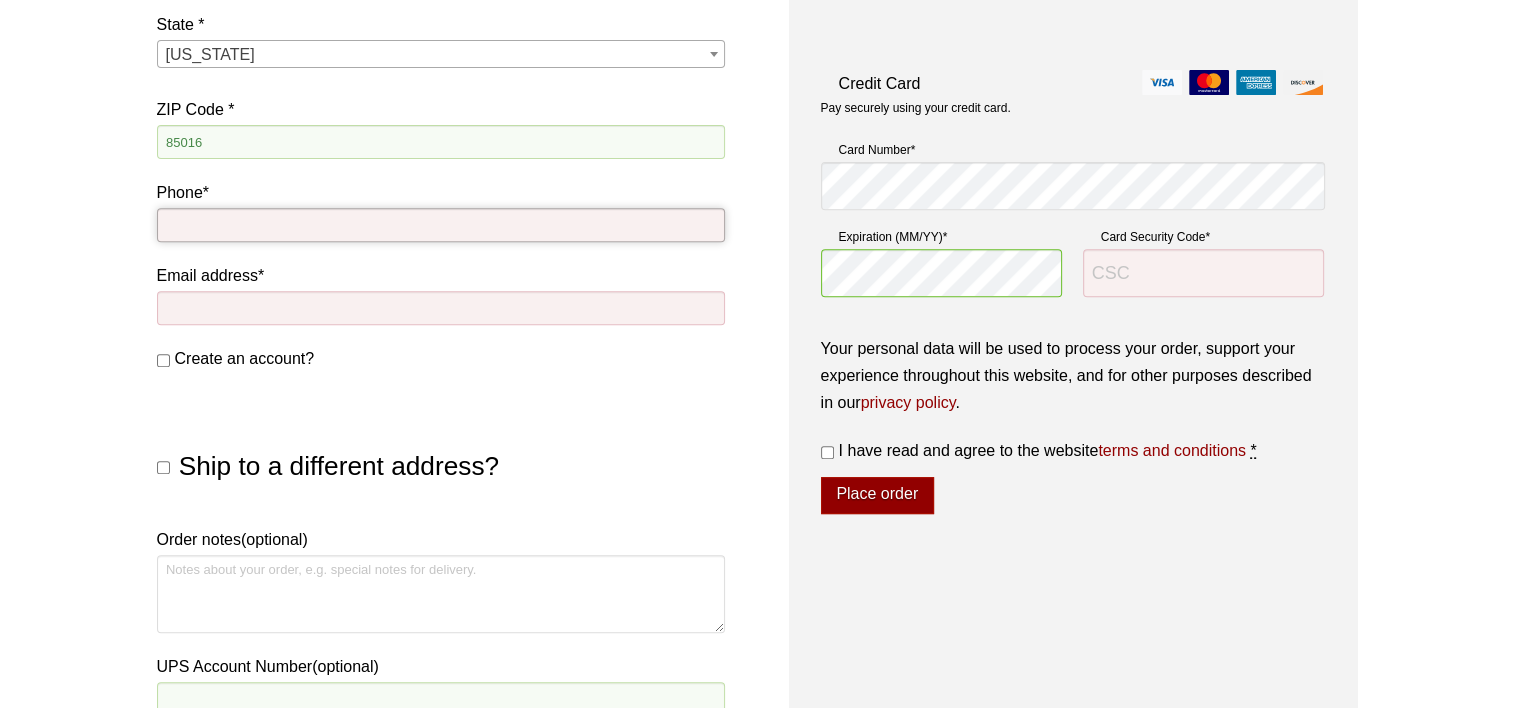click on "Phone  *" at bounding box center [441, 225] 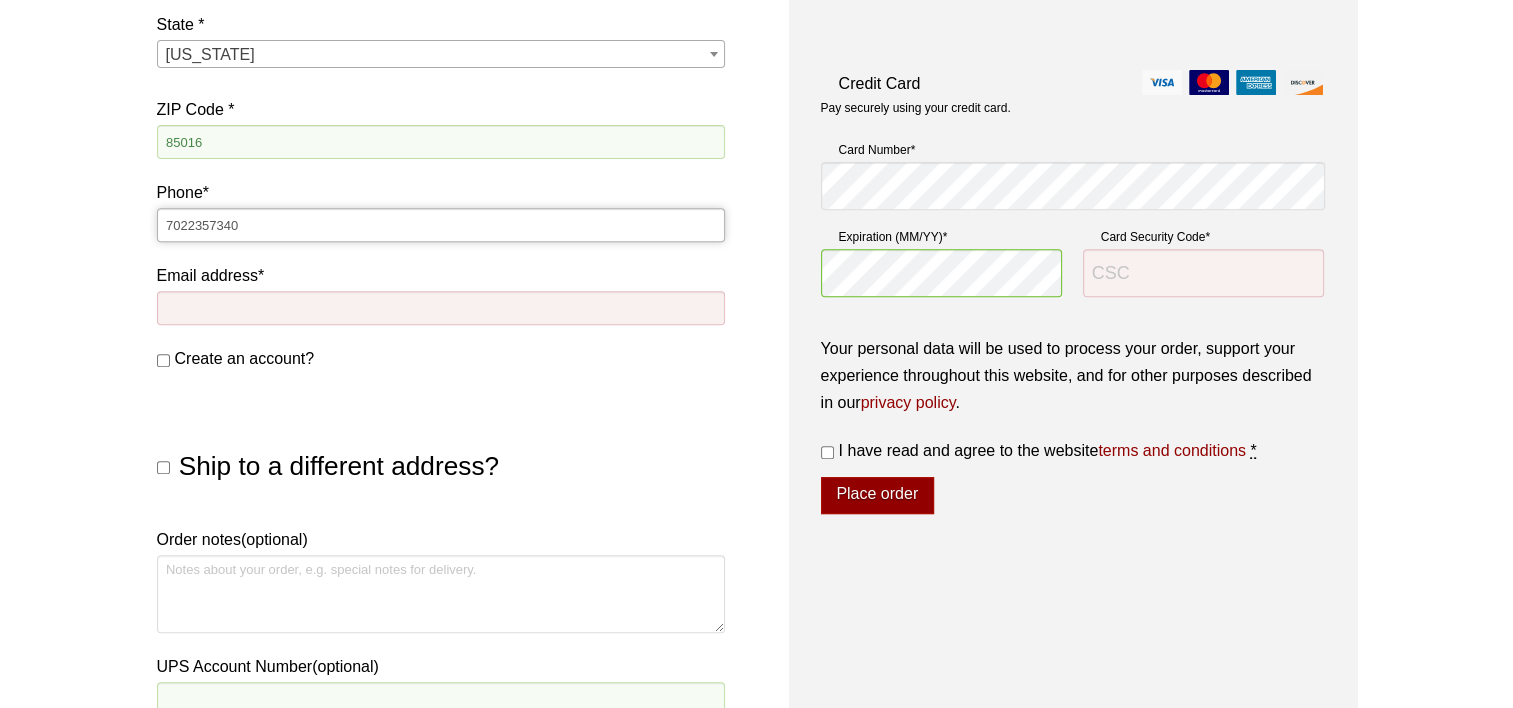type on "7022357340" 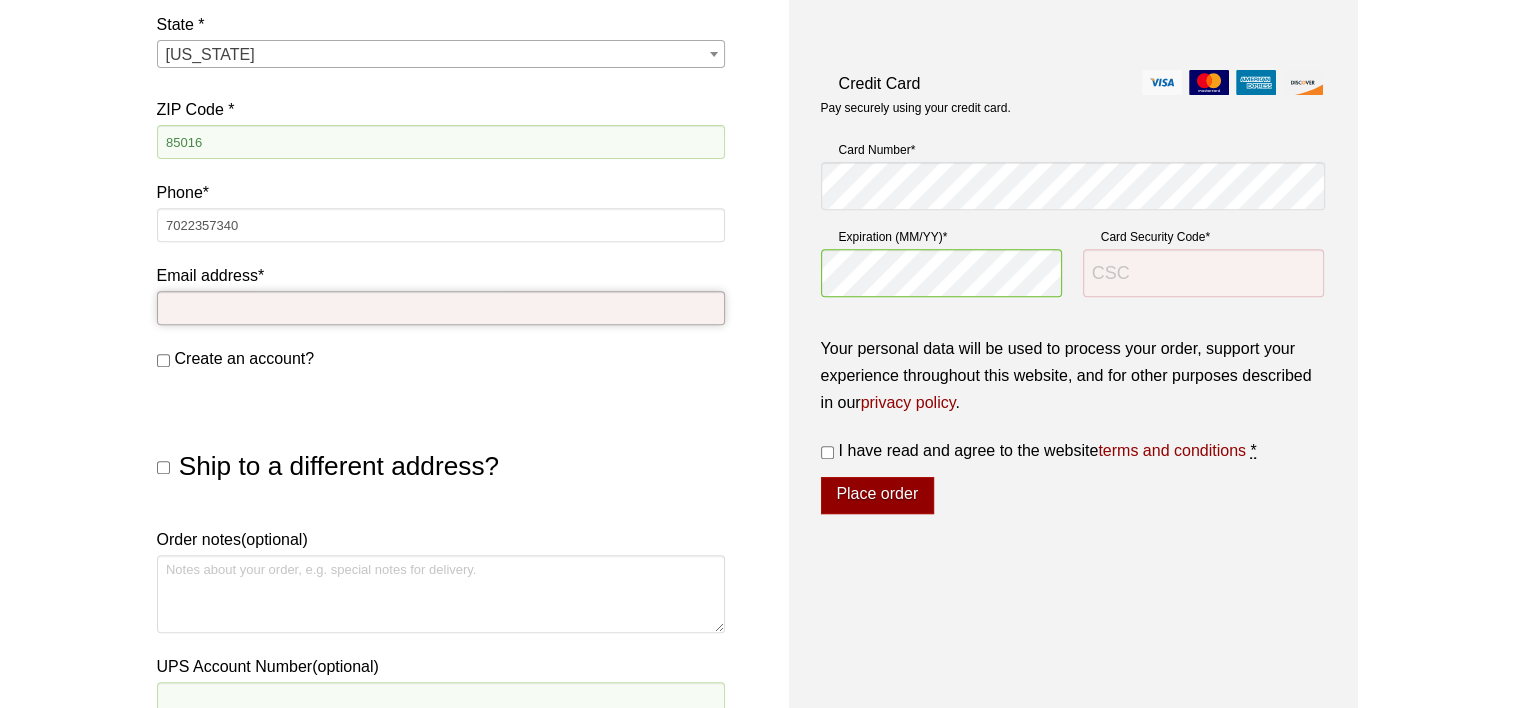 click on "Email address  *" at bounding box center [441, 308] 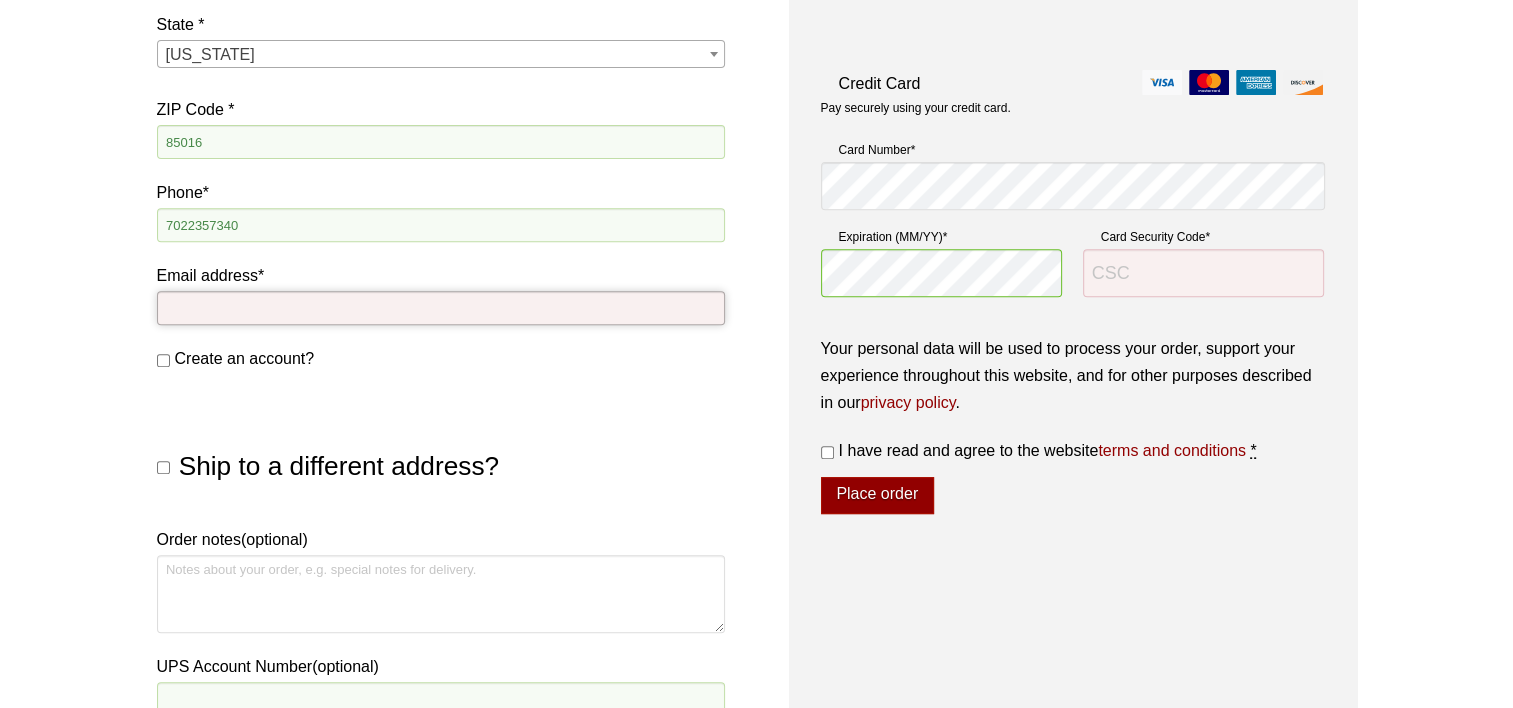 type on "[EMAIL_ADDRESS][DOMAIN_NAME]" 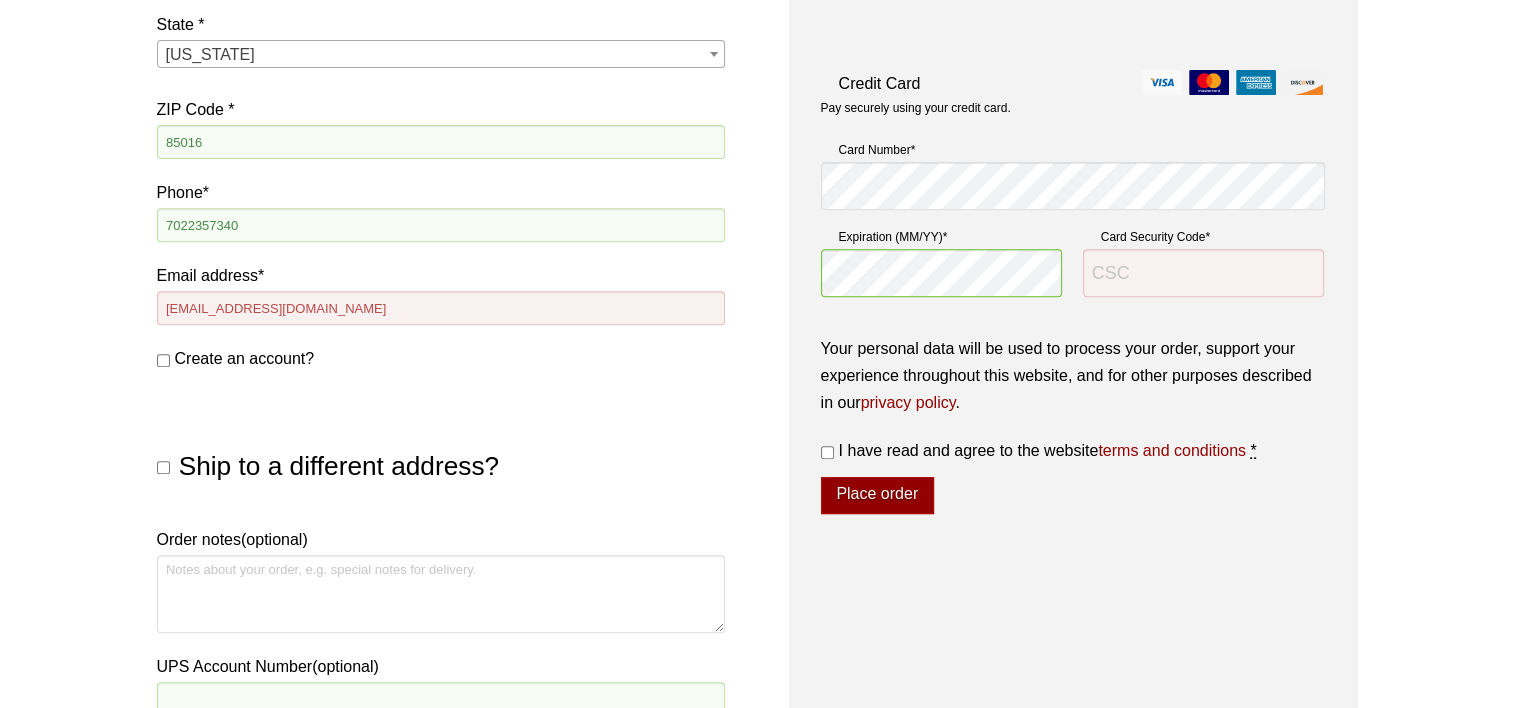 select on "UT" 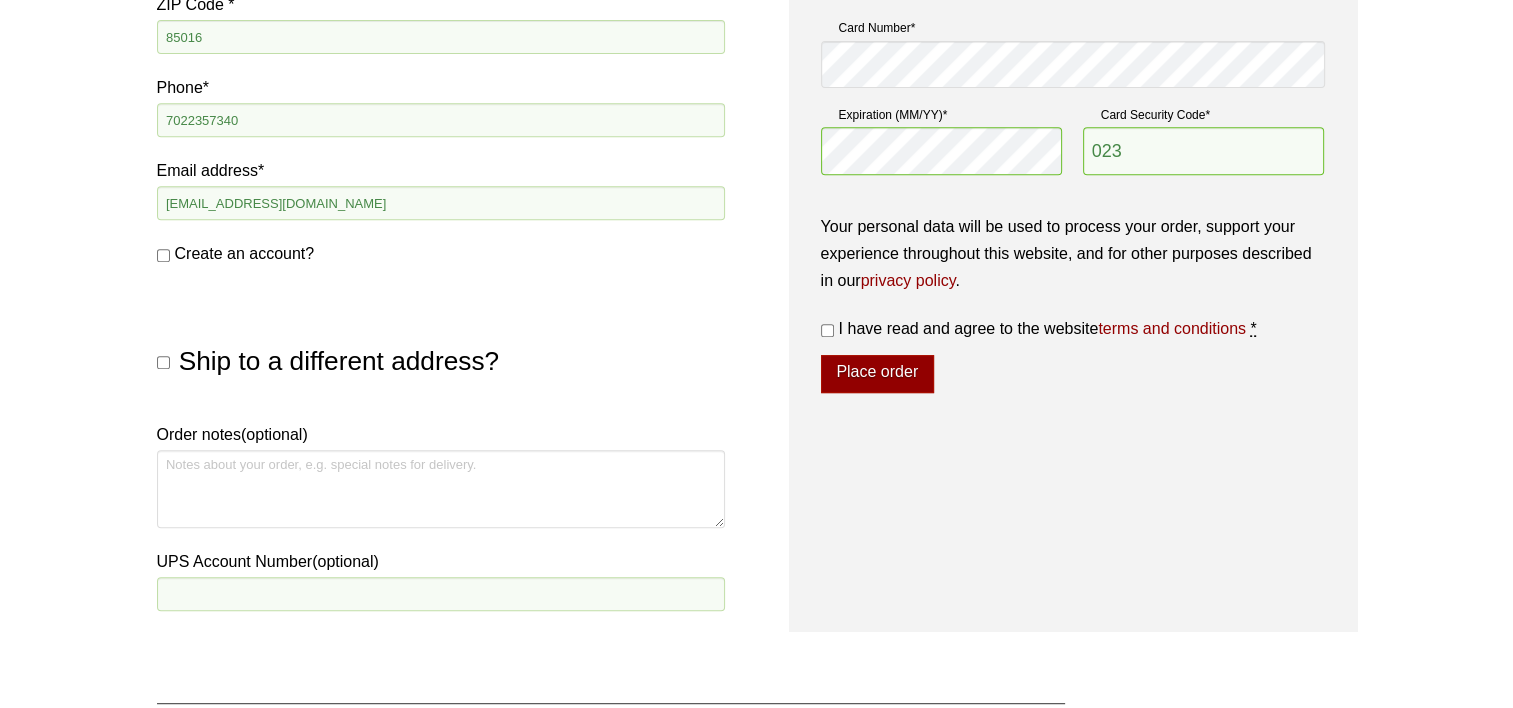 scroll, scrollTop: 952, scrollLeft: 0, axis: vertical 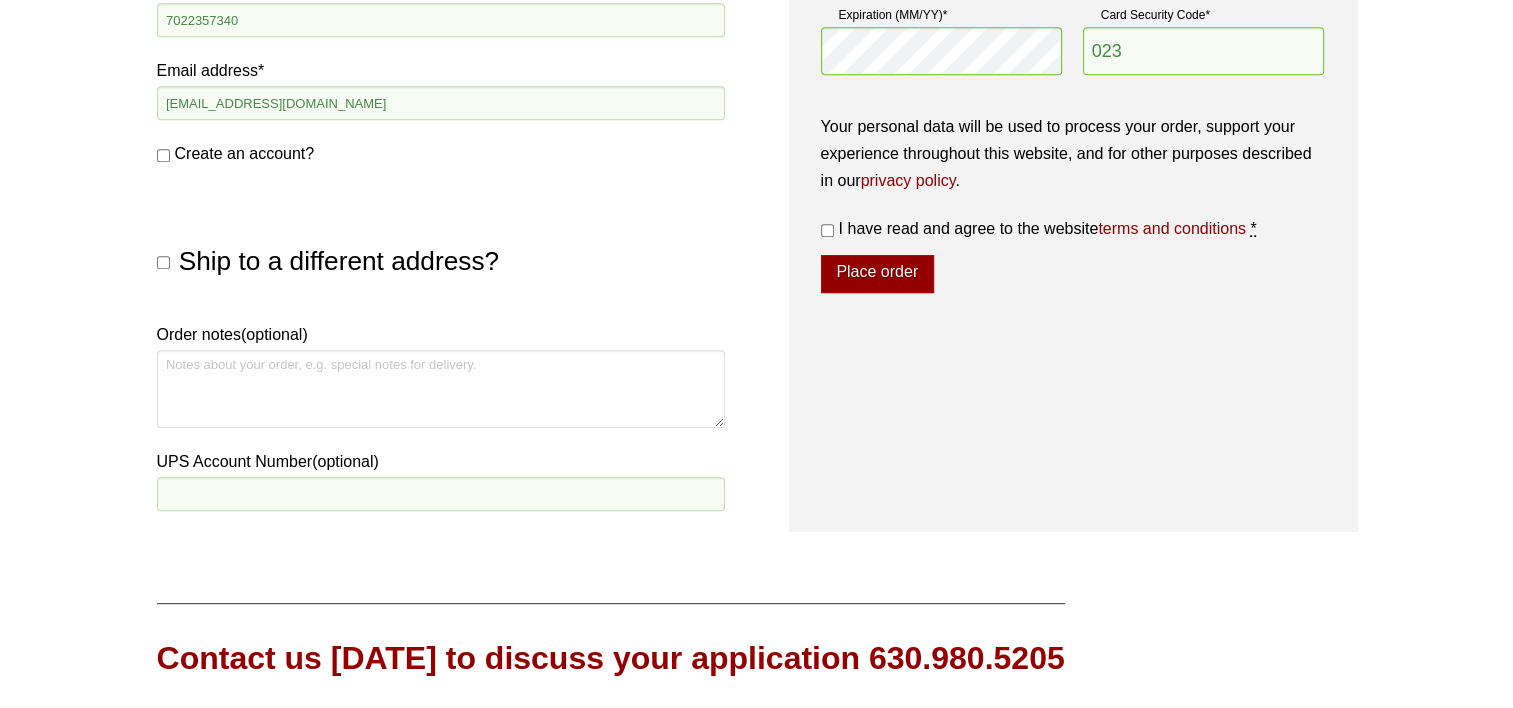click on "Ship to a different address?" at bounding box center (163, 262) 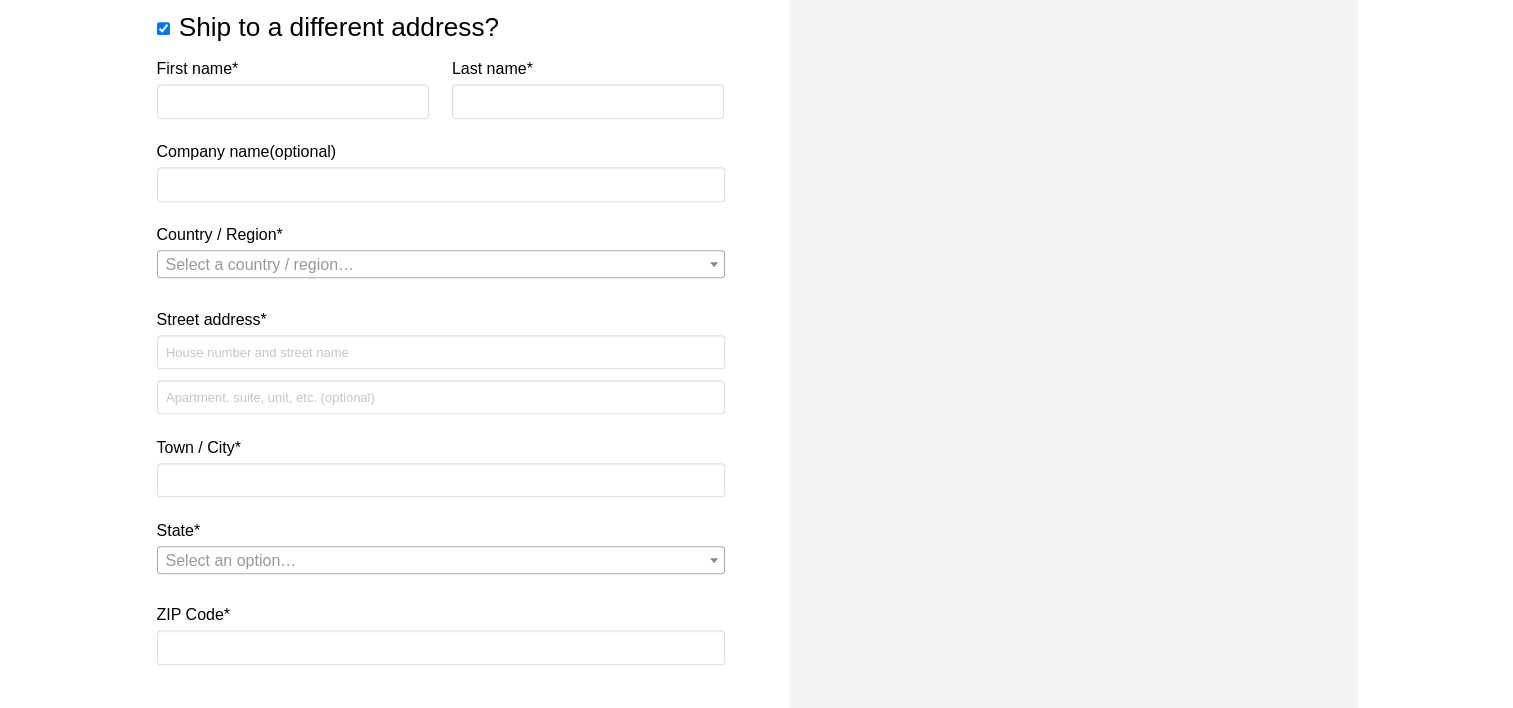 scroll, scrollTop: 1152, scrollLeft: 0, axis: vertical 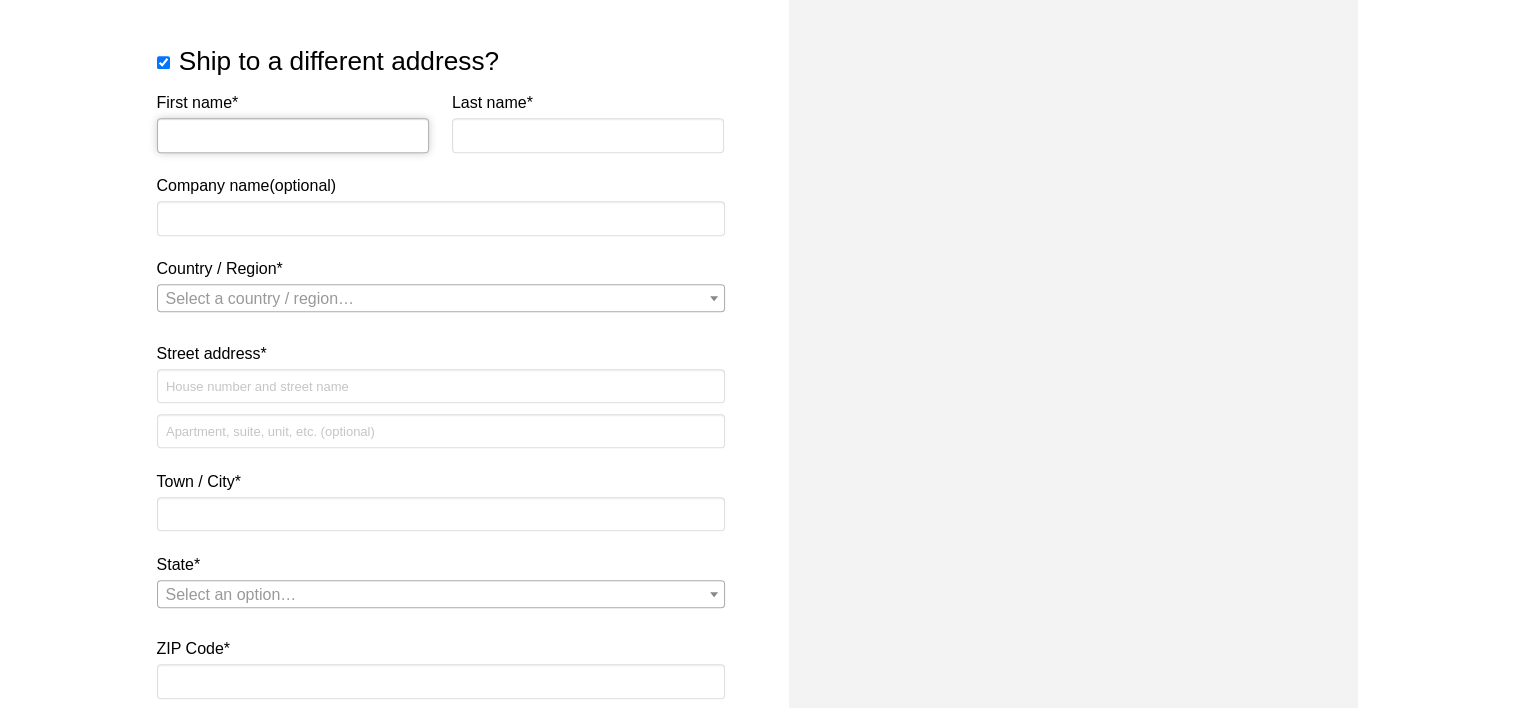 click on "First name  *" at bounding box center (293, 135) 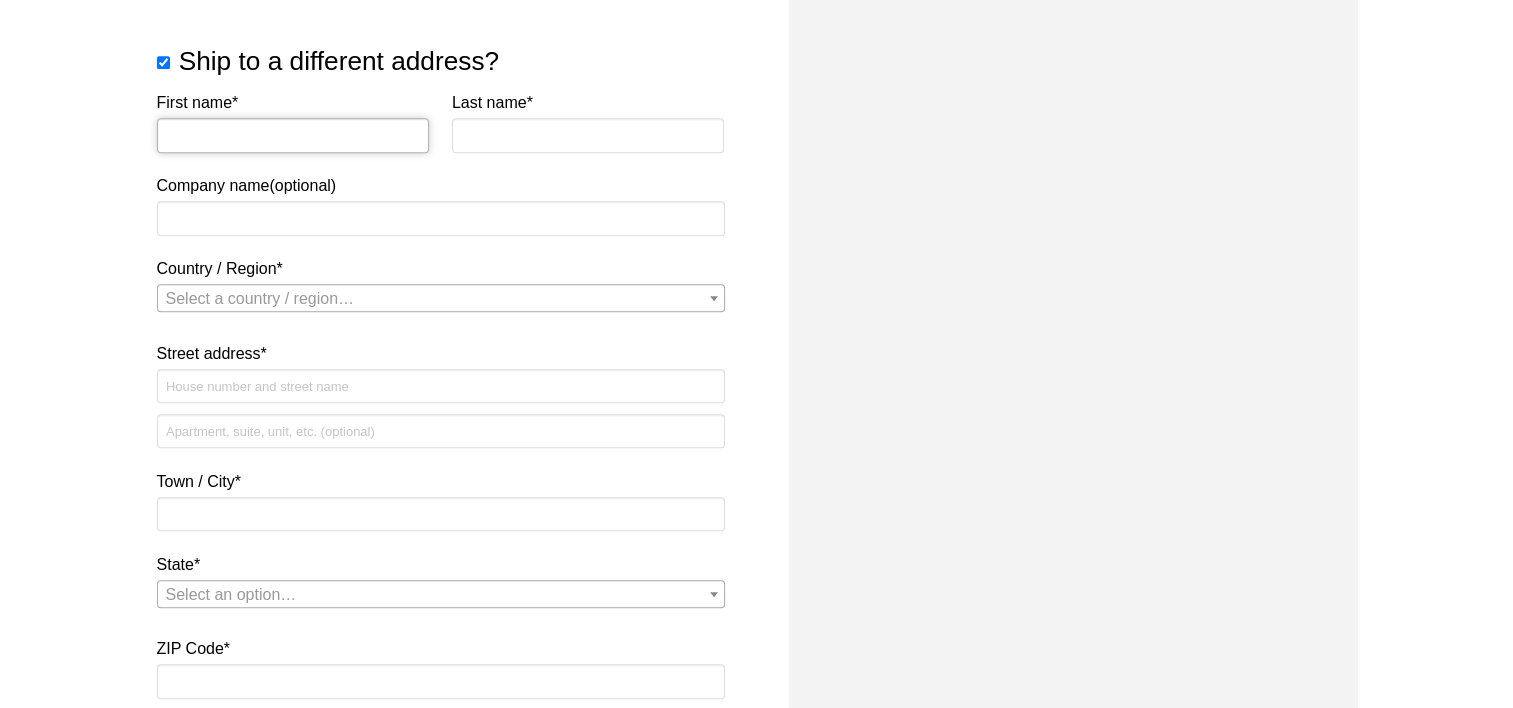 type on "Britnee" 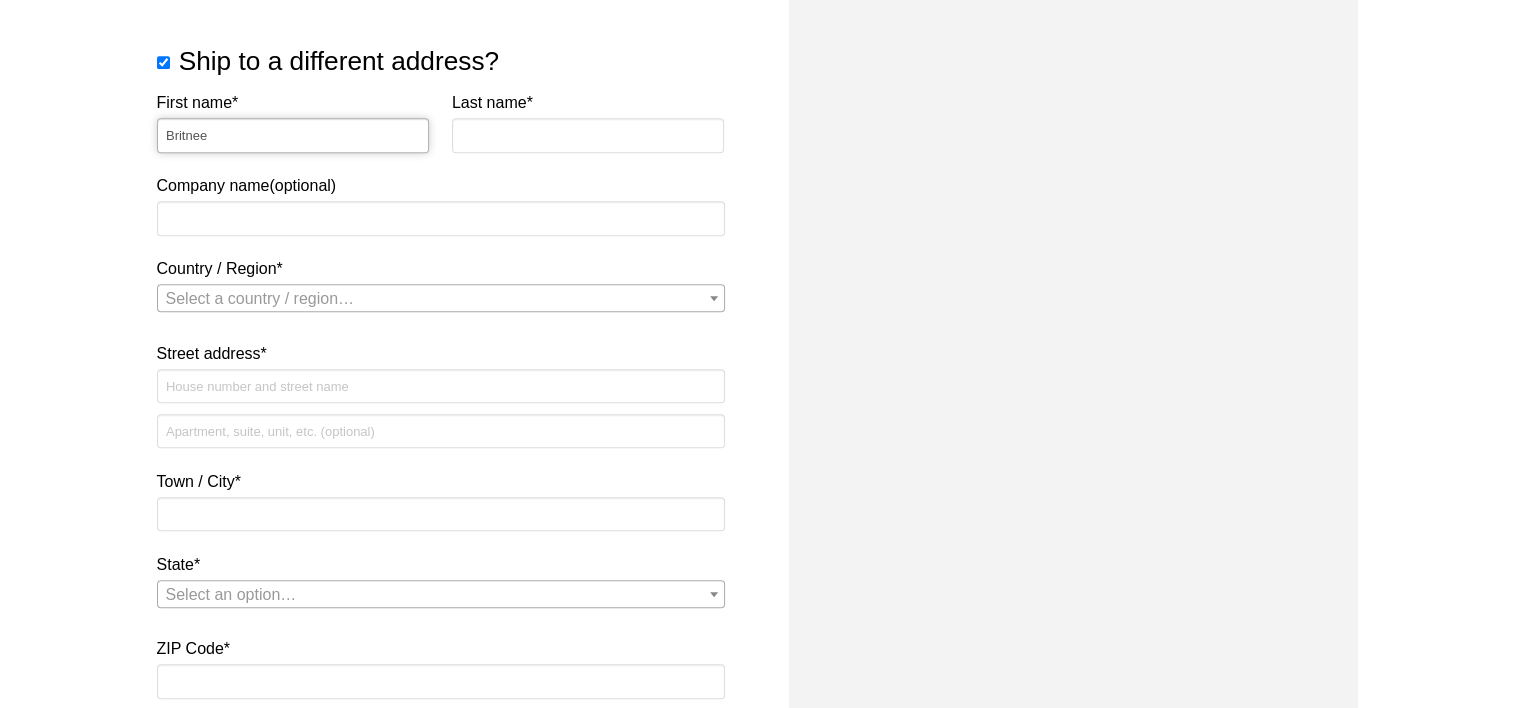 type on "Tripp" 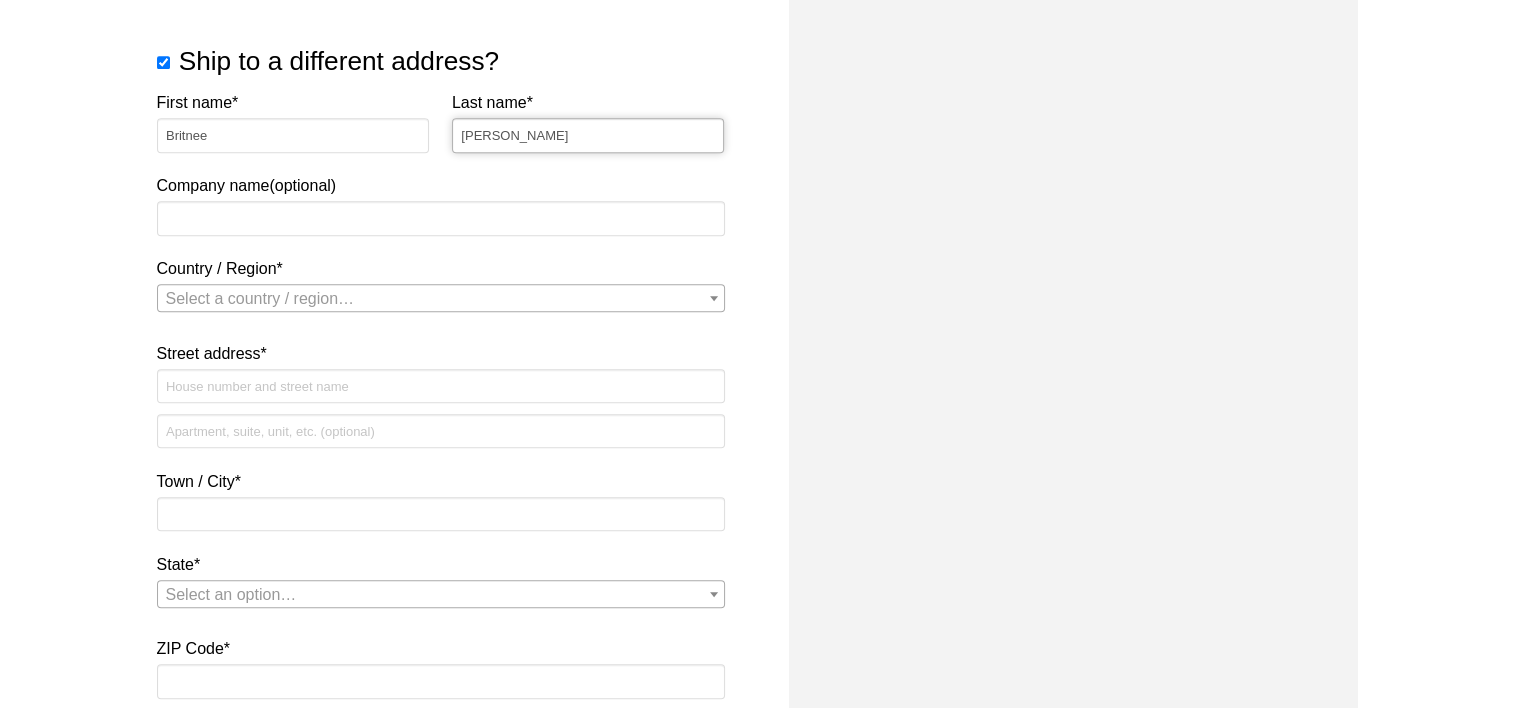 type on "The Flower Shop" 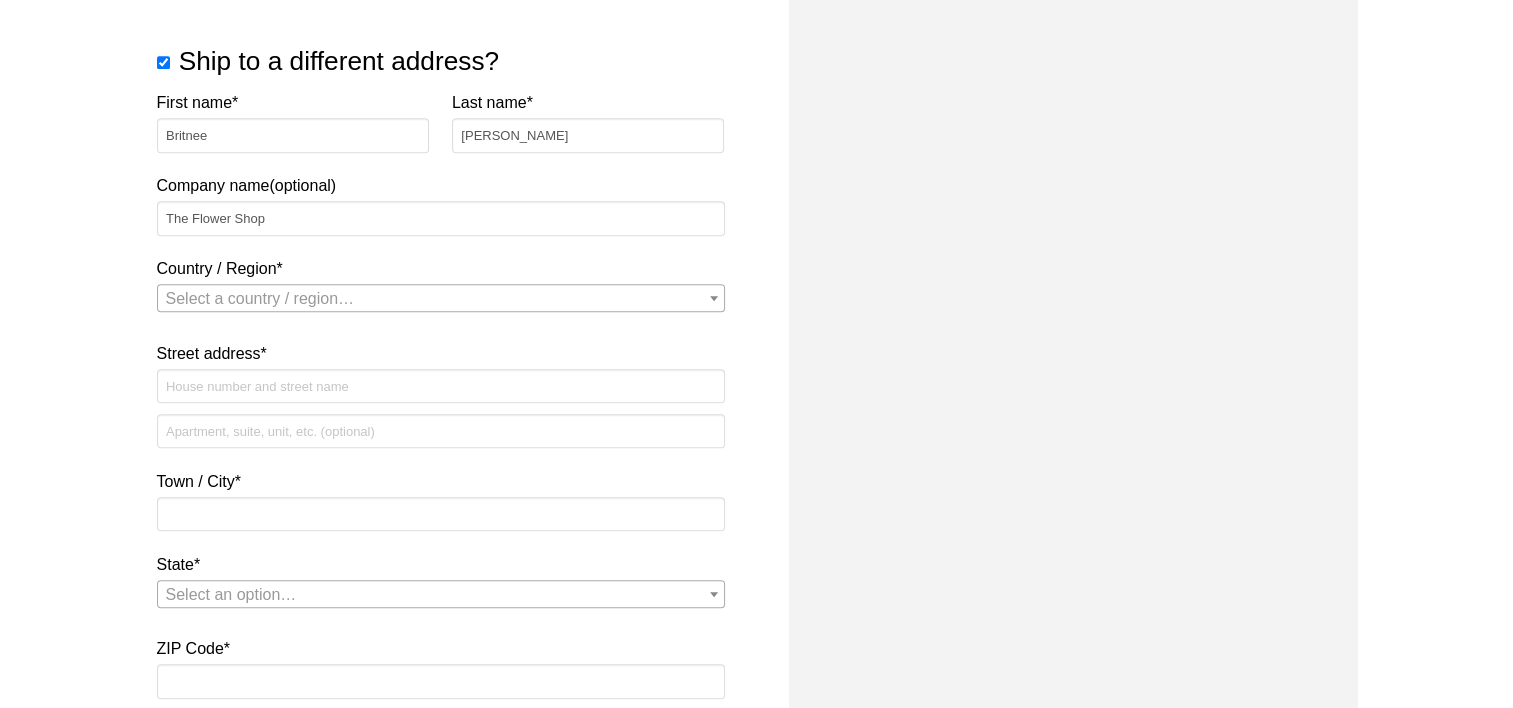 select on "US" 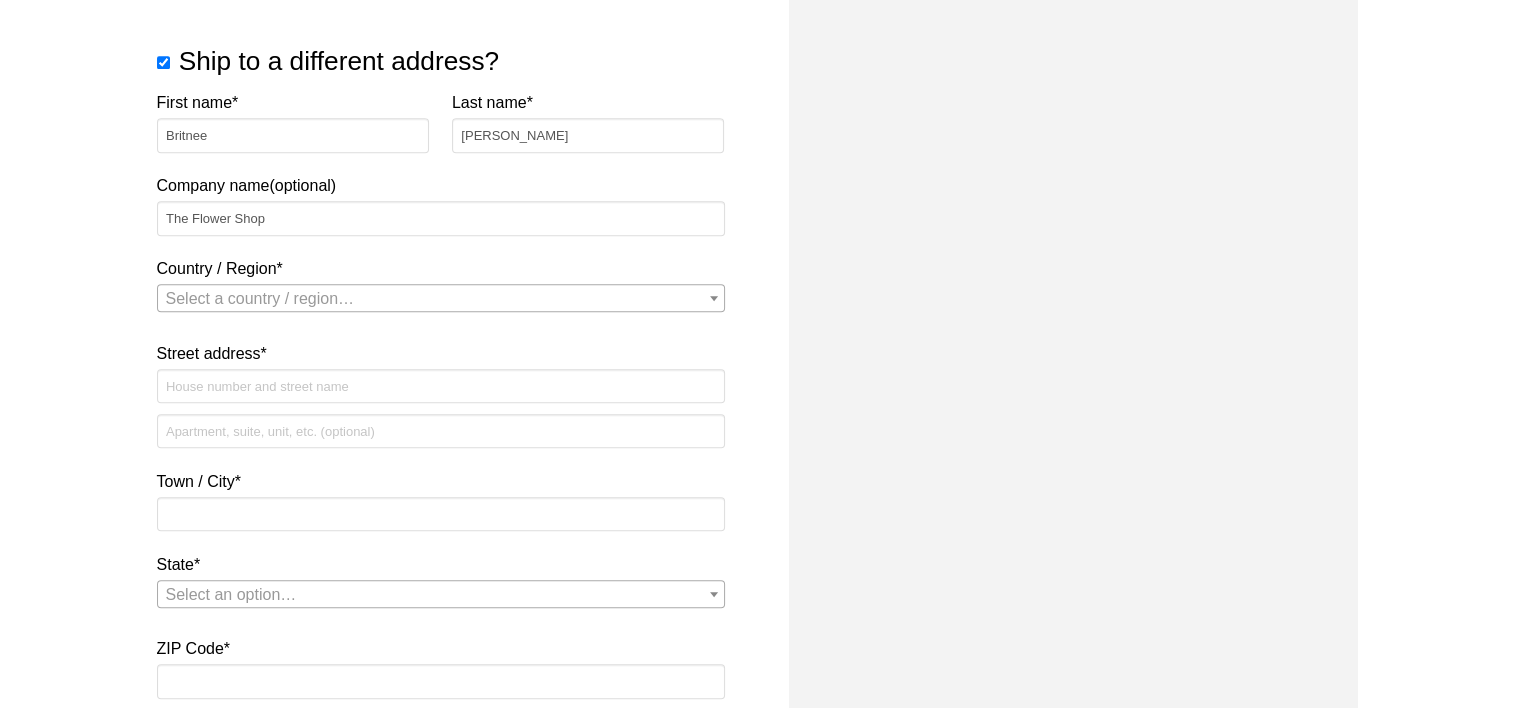 type on "[STREET_ADDRESS]" 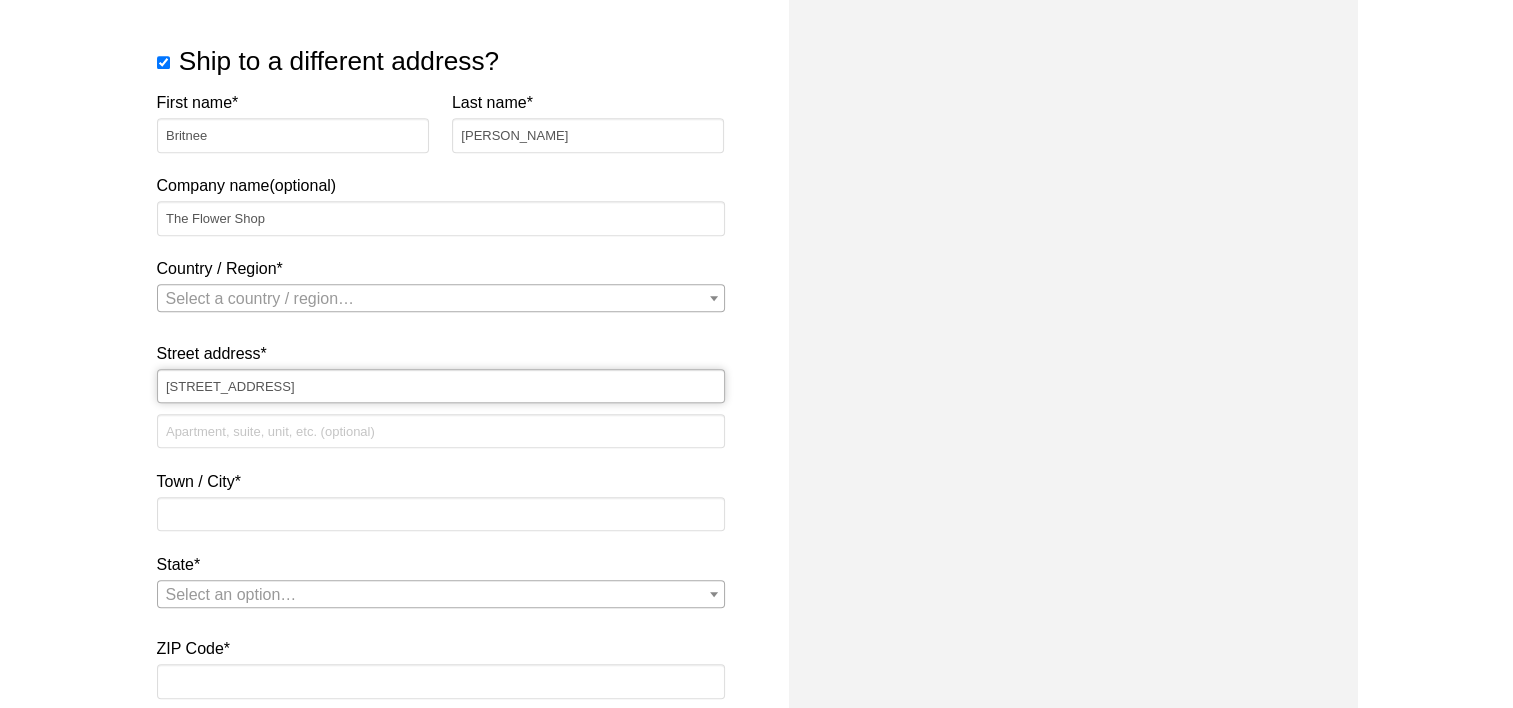 type on "Ste 350" 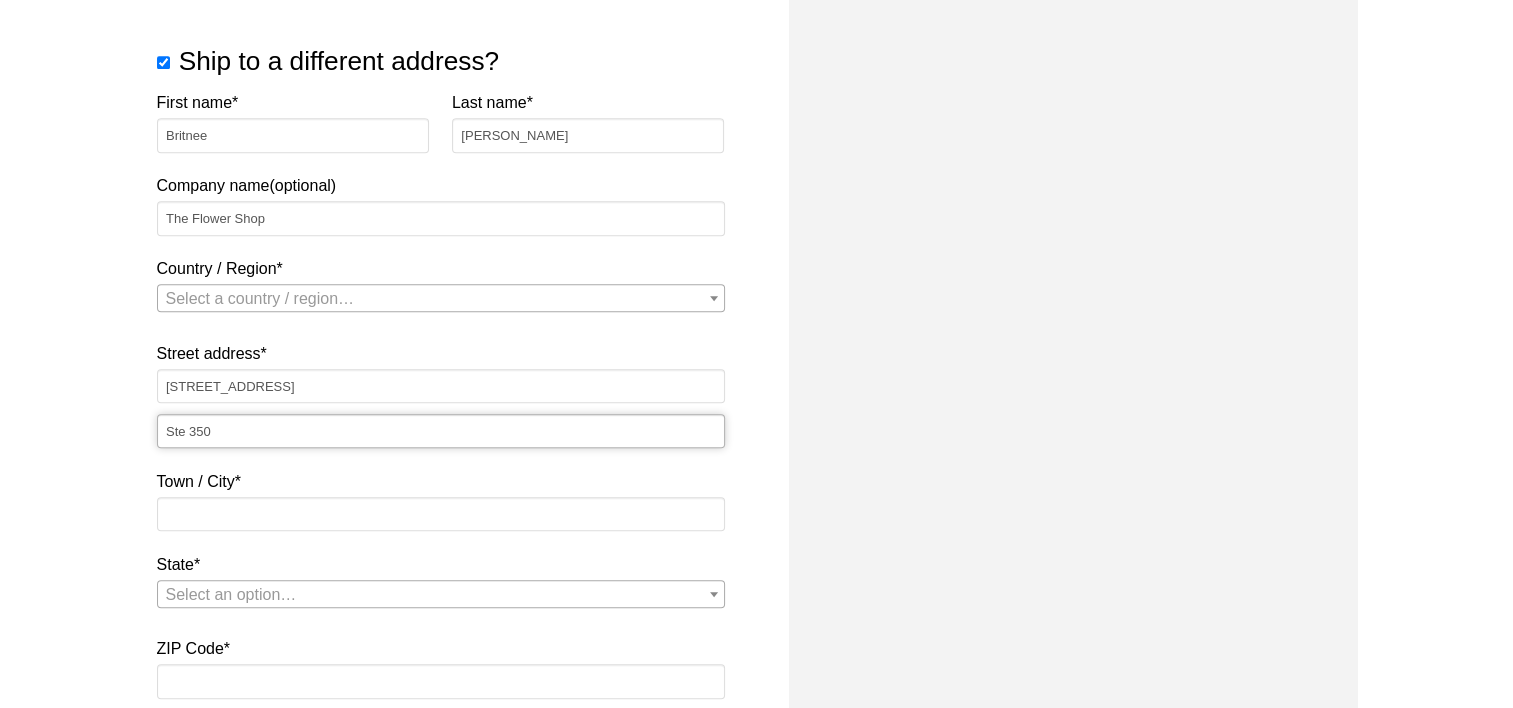 type on "Phoenix" 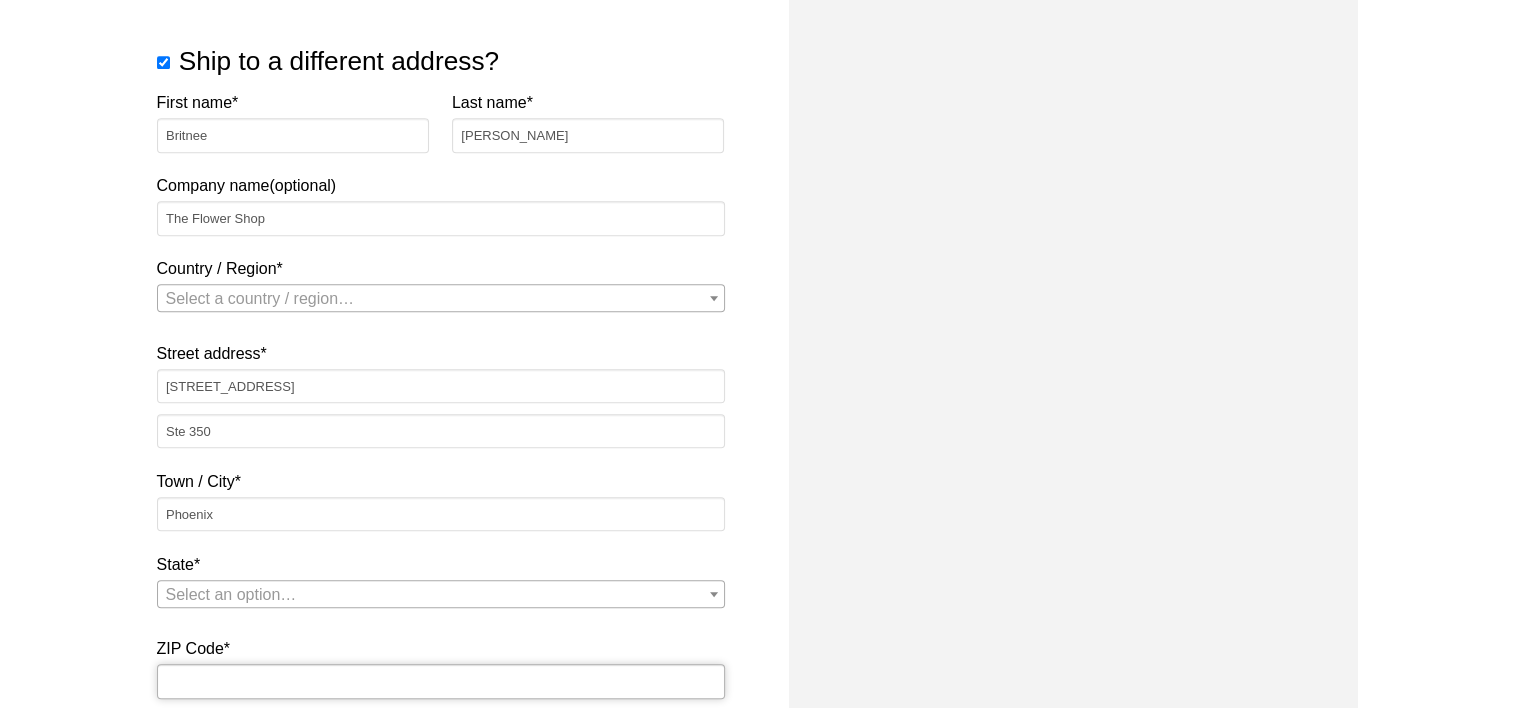 type on "85044" 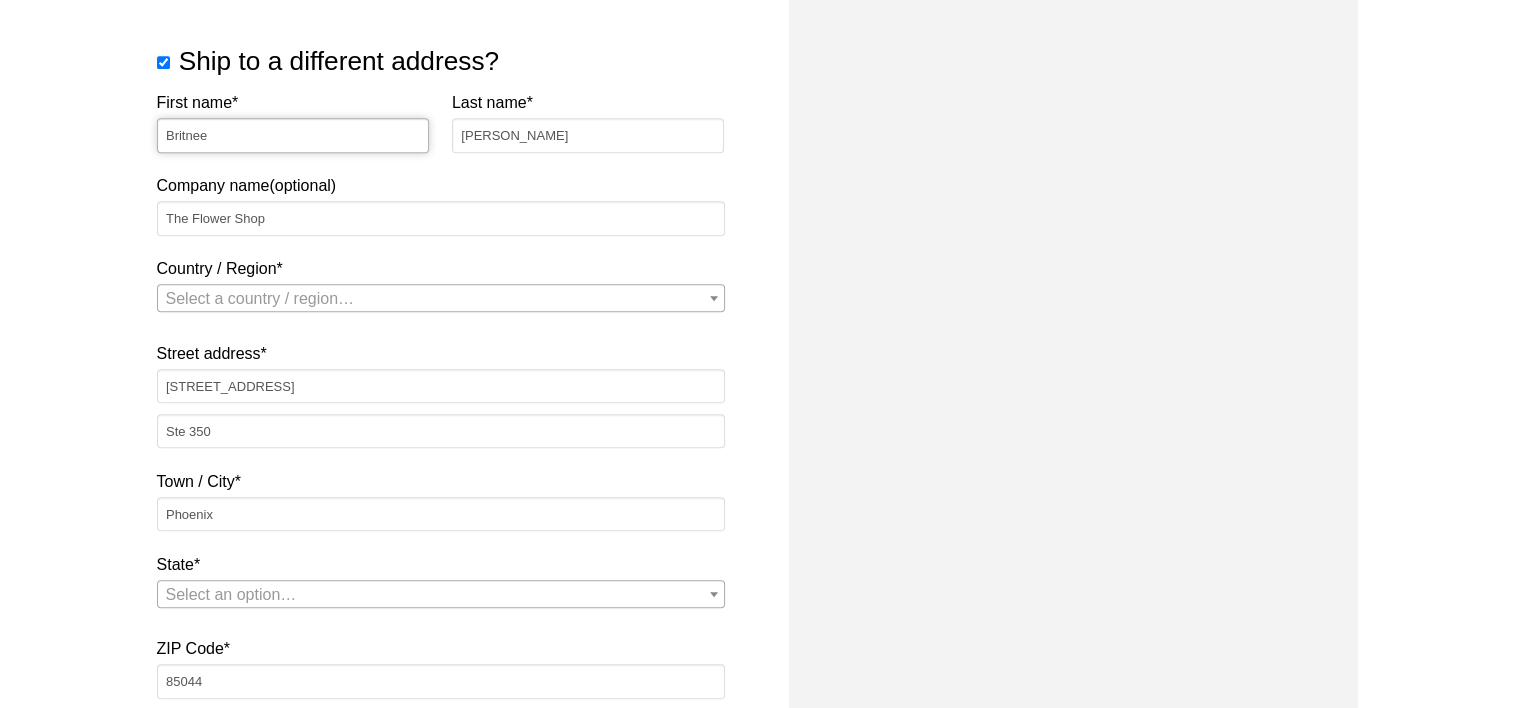 select on "US" 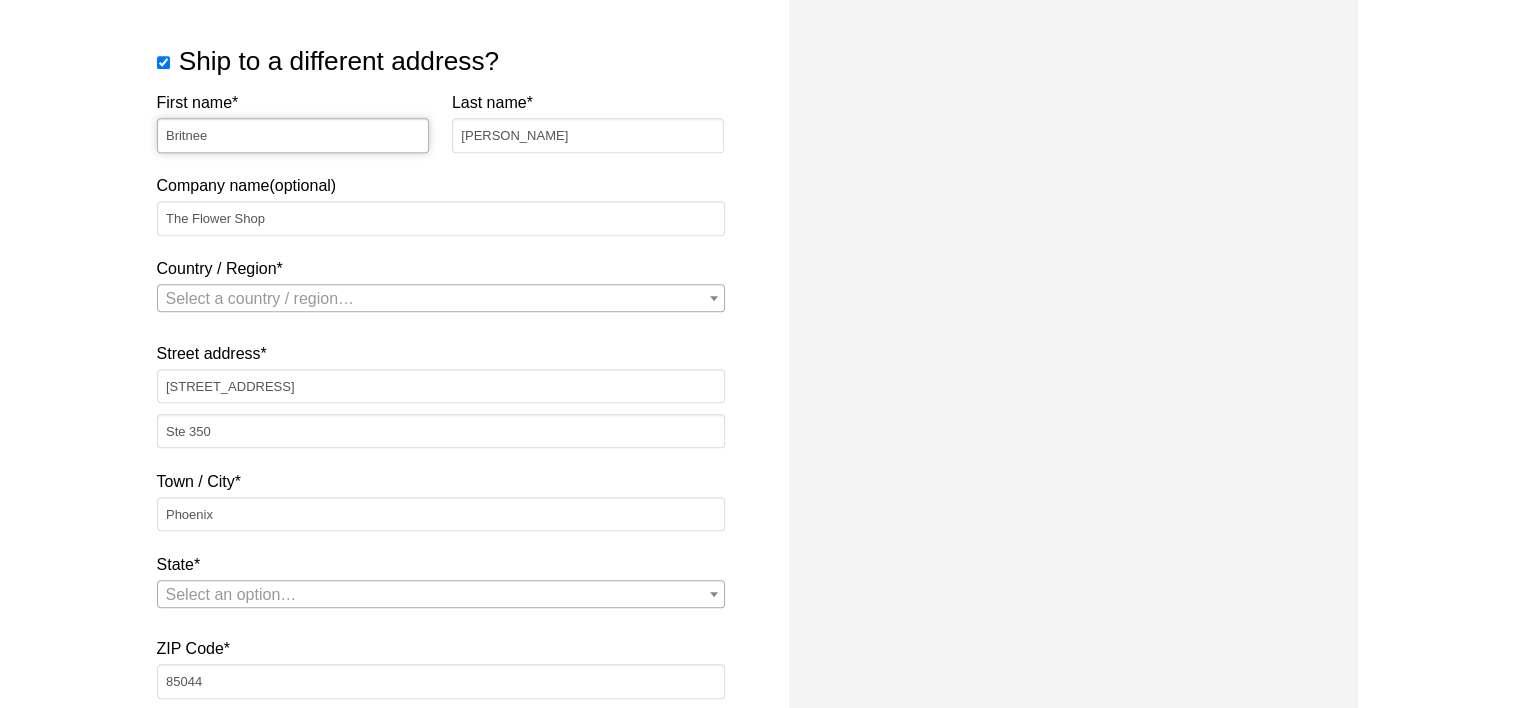 select on "UT" 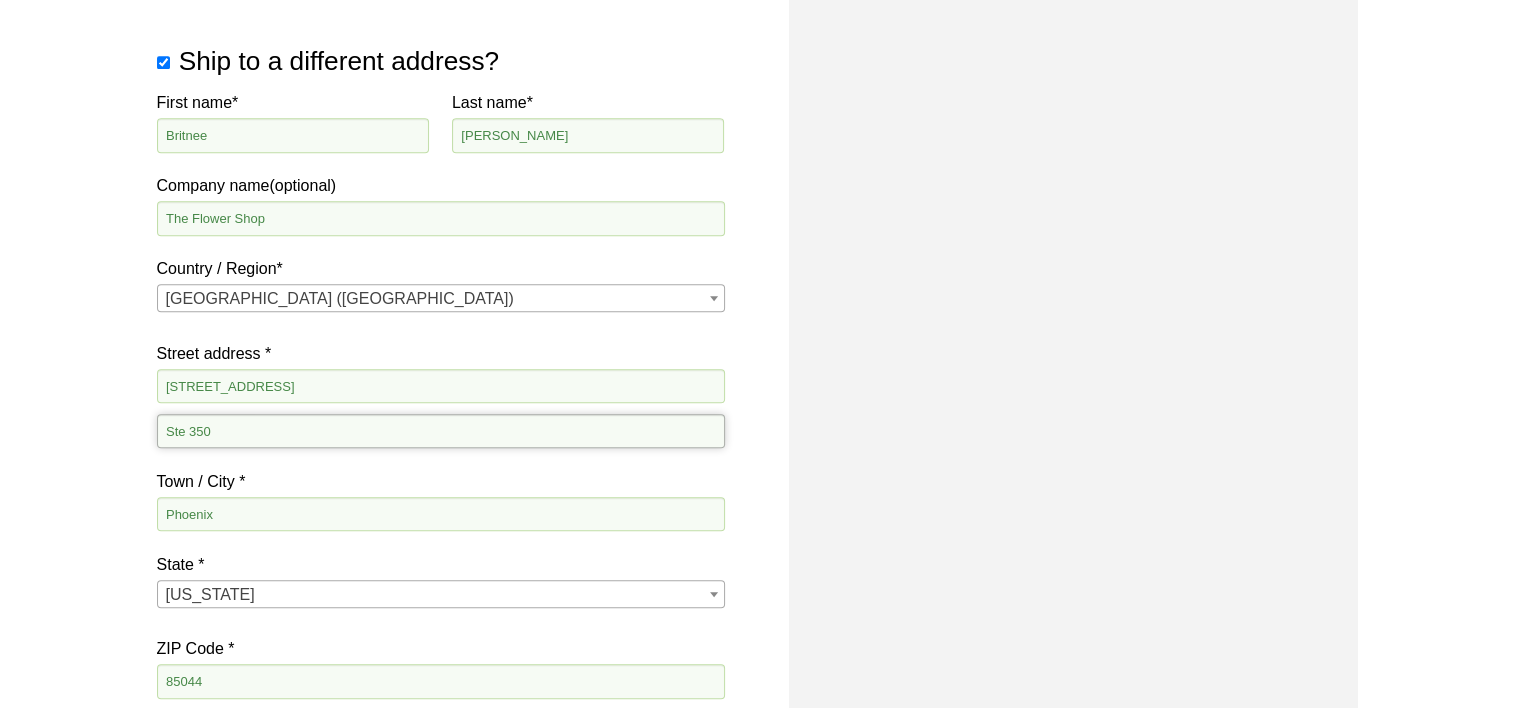 drag, startPoint x: 233, startPoint y: 428, endPoint x: 17, endPoint y: 419, distance: 216.18742 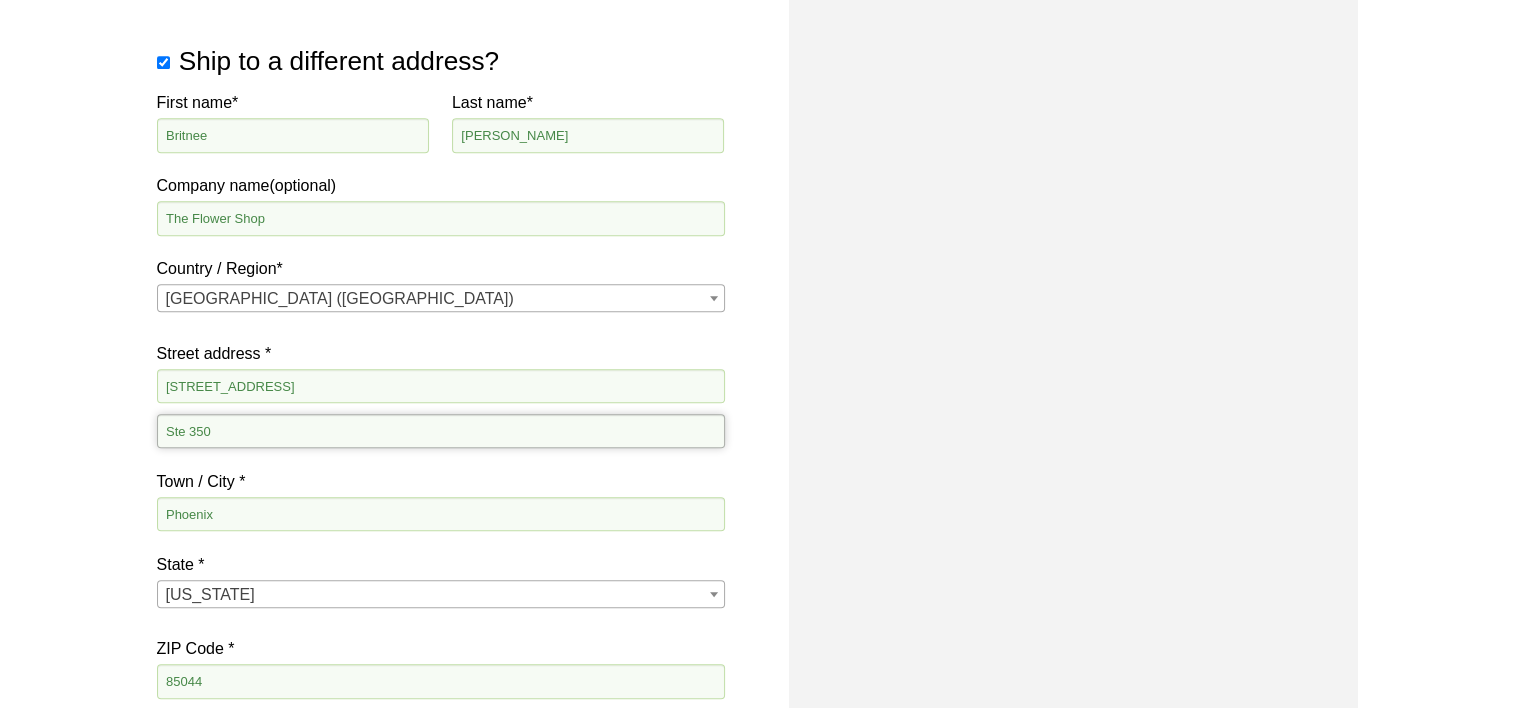 click on "Our website has detected that you are using an outdated browser that will prevent you from accessing certain features.  Please use one of the following browers when visiting our site for the best overall user experience. Chrome Firefox Edge Safari 630-980-5205 My account My Cart ( 1 )
Products SDS & SPECS How to Use Requirement Charts Contact Us
Checkout
Returning customer?  Click here to login
If you have shopped with us before, please enter your details below. If you are a new customer, please proceed to the Billing section.
Username or email  * Required
orders@theflowershopusa.com
Password  * Required
Remember me
Login
Lost your password?
Billing details
First name  * Amanda Simons Last name  * Amanda Simons" at bounding box center (756, 145) 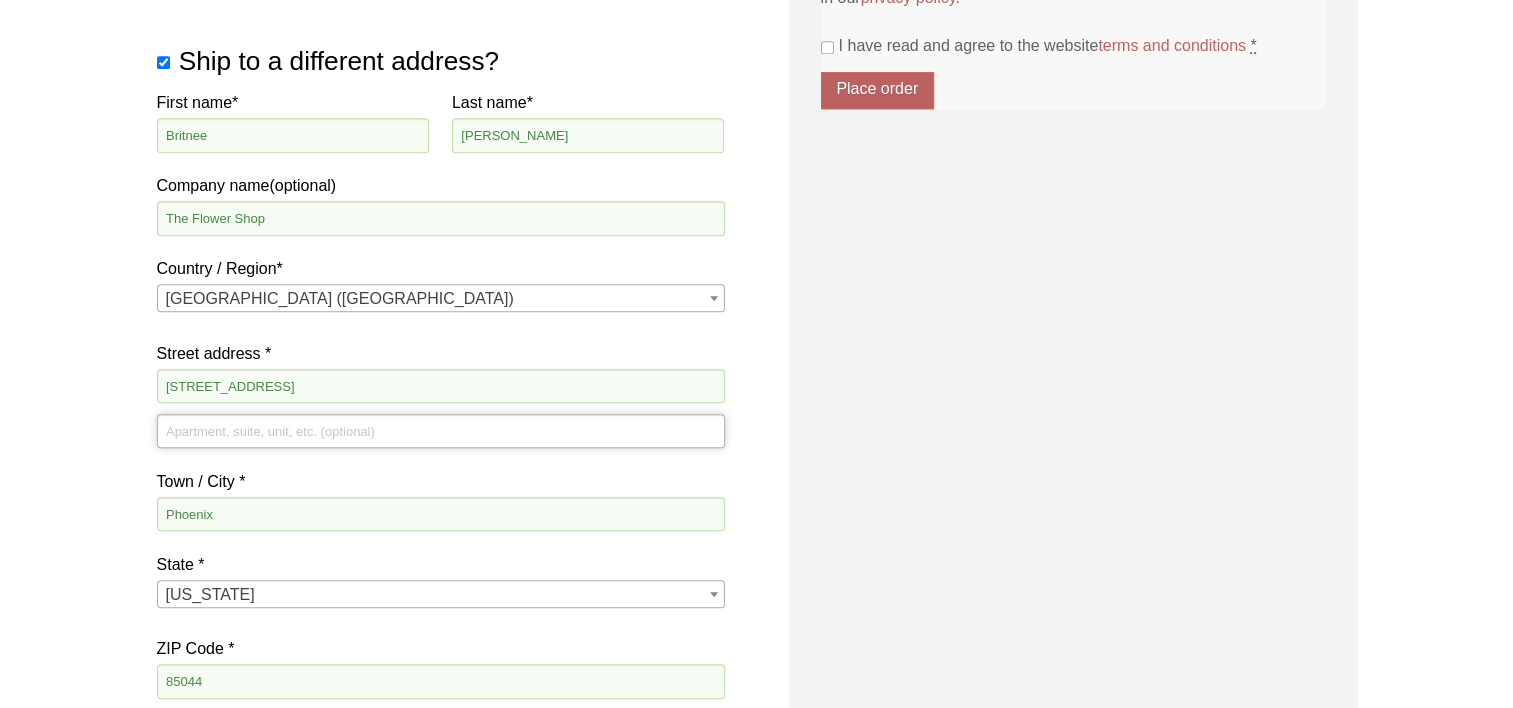 type 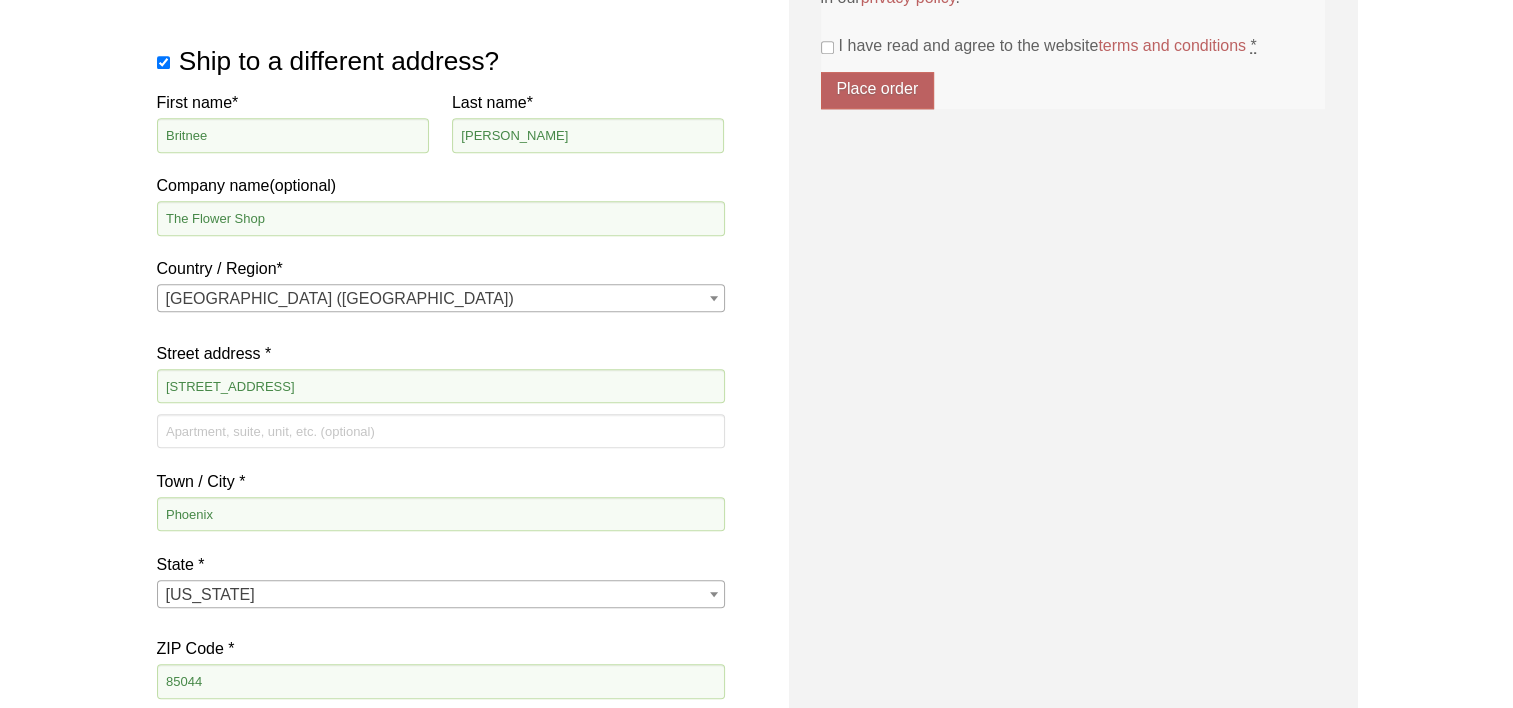 click on "Our website has detected that you are using an outdated browser that will prevent you from accessing certain features.  Please use one of the following browers when visiting our site for the best overall user experience. Chrome Firefox Edge Safari 630-980-5205 My account My Cart ( 1 )
Products SDS & SPECS How to Use Requirement Charts Contact Us
Checkout
Returning customer?  Click here to login
If you have shopped with us before, please enter your details below. If you are a new customer, please proceed to the Billing section.
Username or email  * Required
orders@theflowershopusa.com
Password  * Required
Remember me
Login
Lost your password?
Billing details
First name  * Amanda Simons Last name  * Amanda Simons" at bounding box center (756, 145) 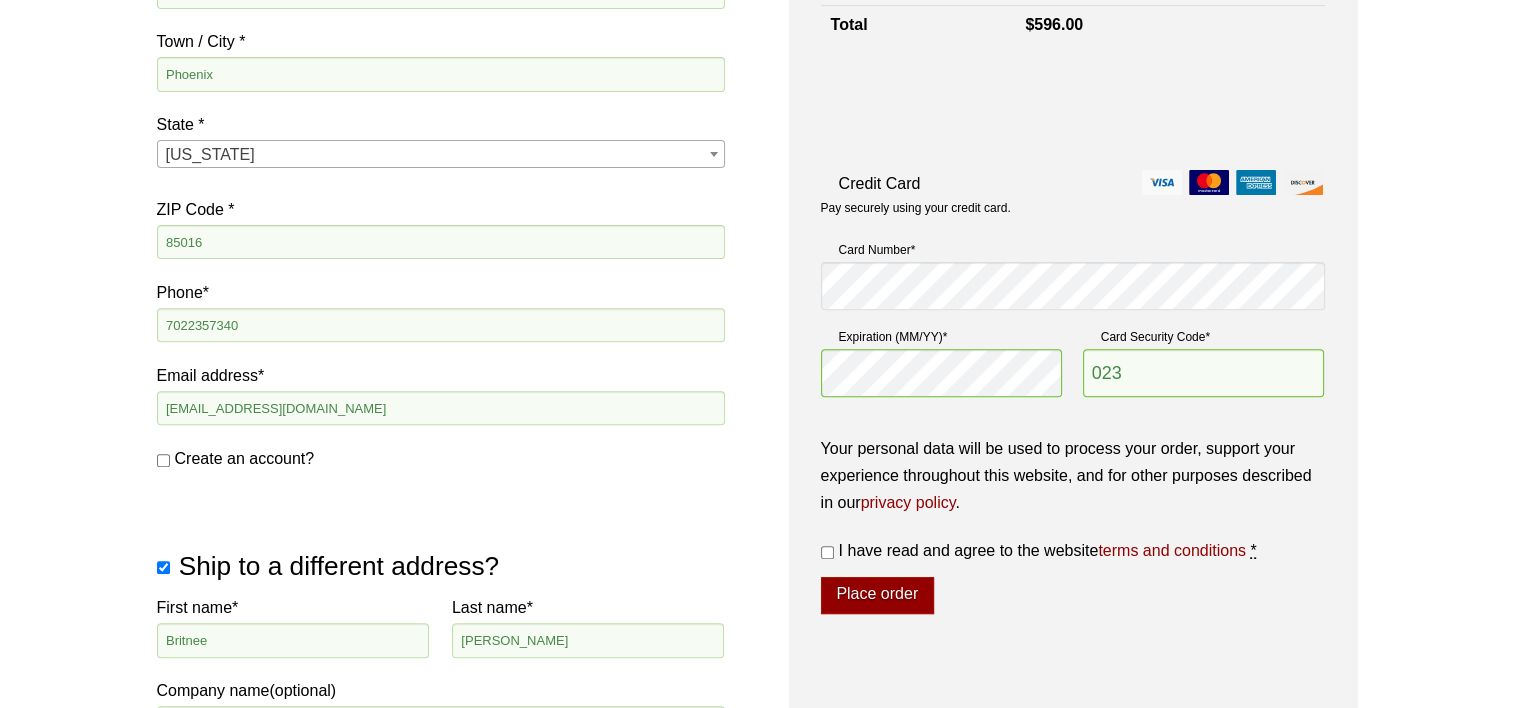 scroll, scrollTop: 700, scrollLeft: 0, axis: vertical 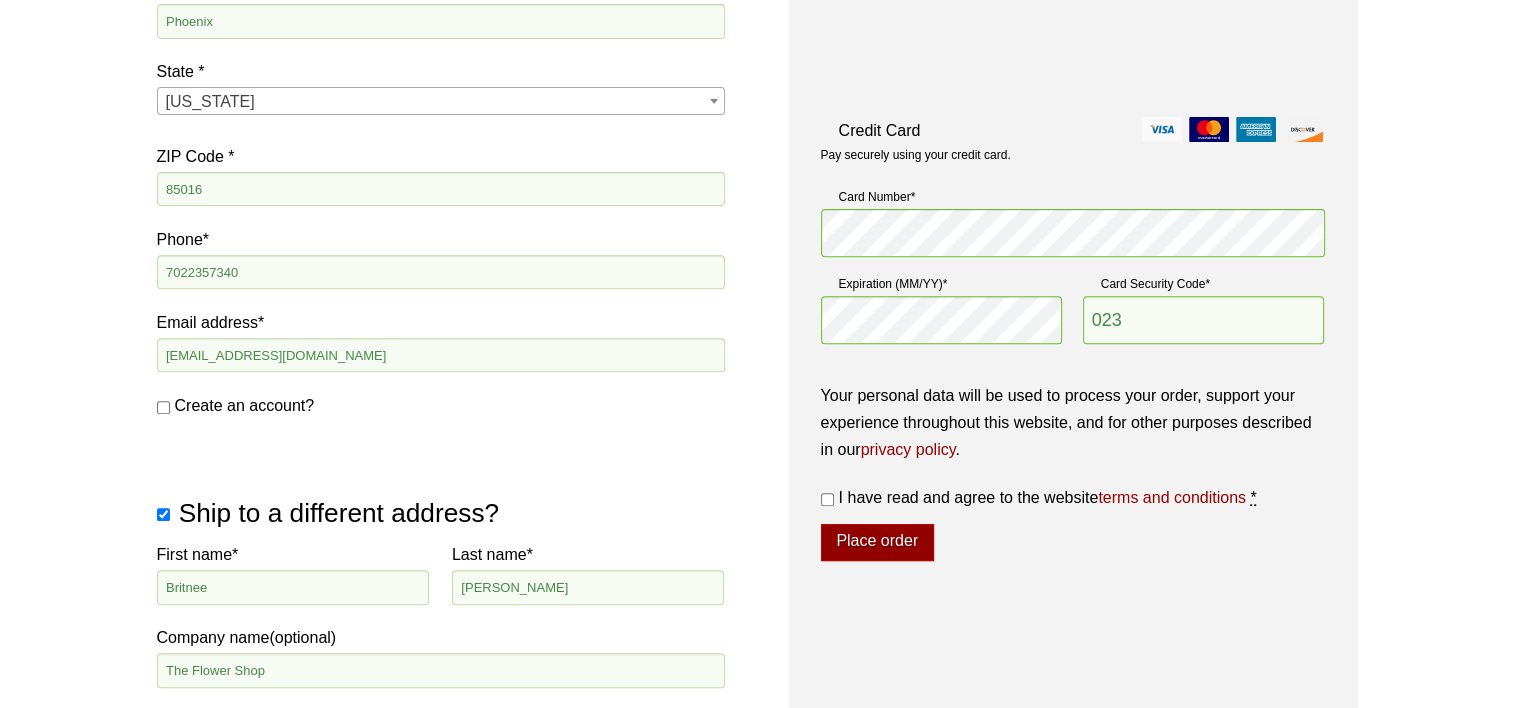 click on "Our website has detected that you are using an outdated browser that will prevent you from accessing certain features.  Please use one of the following browers when visiting our site for the best overall user experience. Chrome Firefox Edge Safari 630-980-5205 My account My Cart ( 1 )
Products SDS & SPECS How to Use Requirement Charts Contact Us
Checkout
Returning customer?  Click here to login
If you have shopped with us before, please enter your details below. If you are a new customer, please proceed to the Billing section.
Username or email  * Required
orders@theflowershopusa.com
Password  * Required
Remember me
Login
Lost your password?
Billing details
First name  * Amanda Simons Last name  * Amanda Simons" at bounding box center (756, 597) 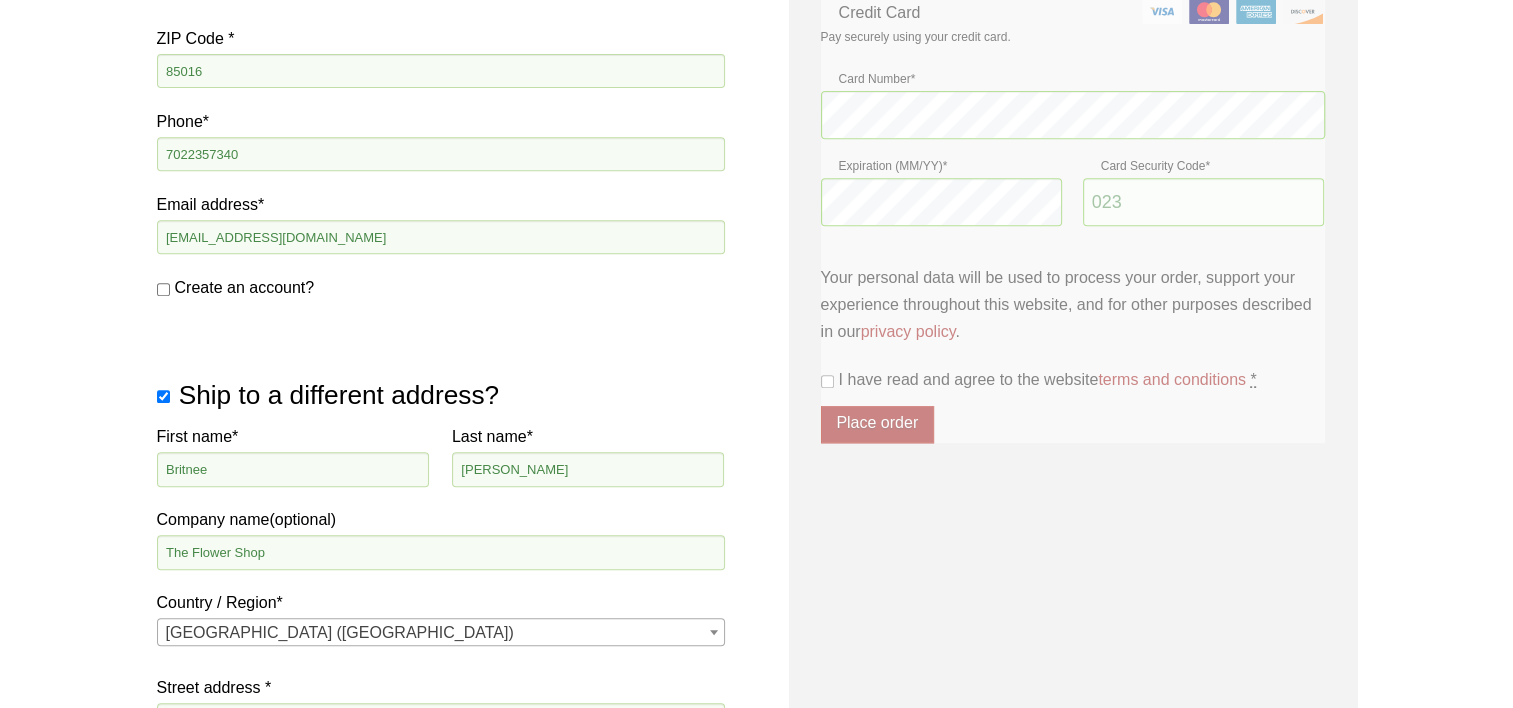 scroll, scrollTop: 700, scrollLeft: 0, axis: vertical 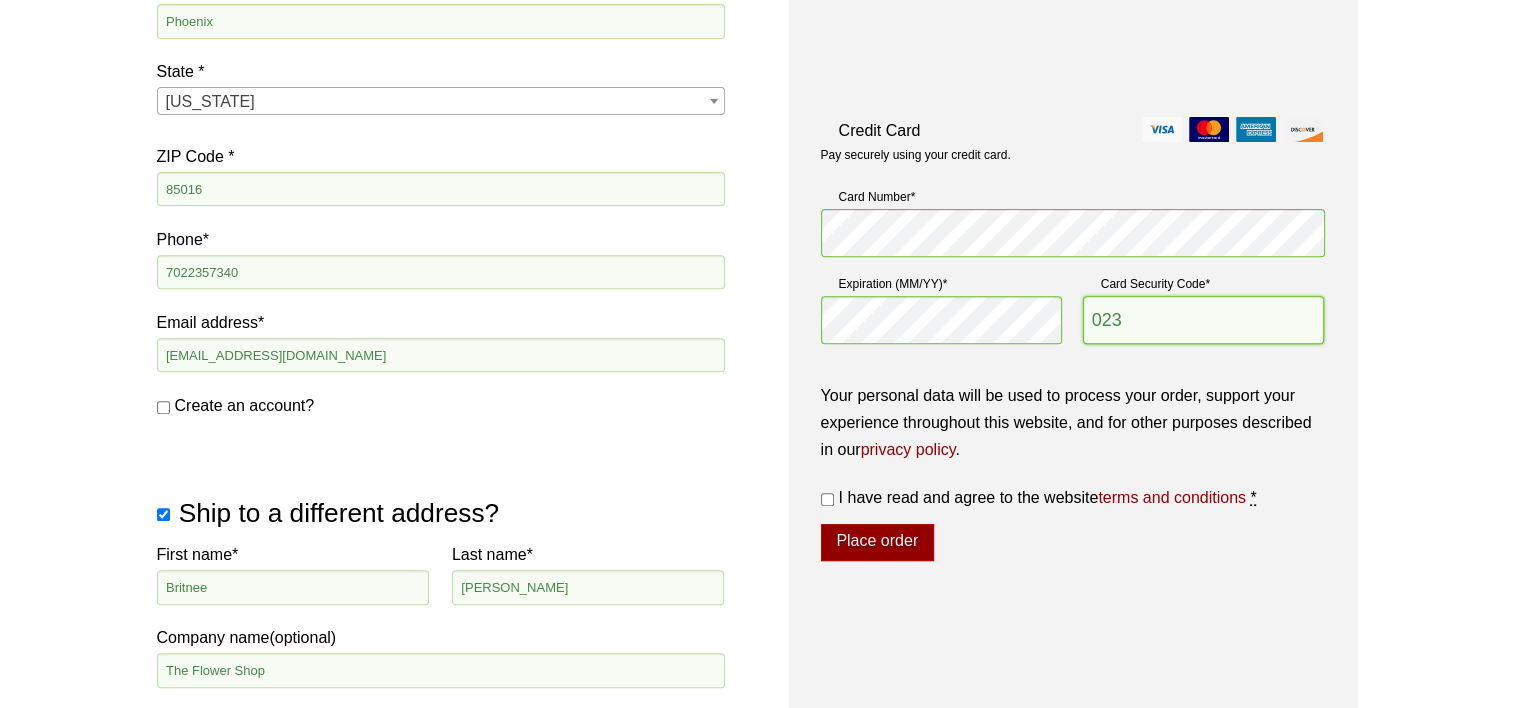 click on "023" at bounding box center [1204, 320] 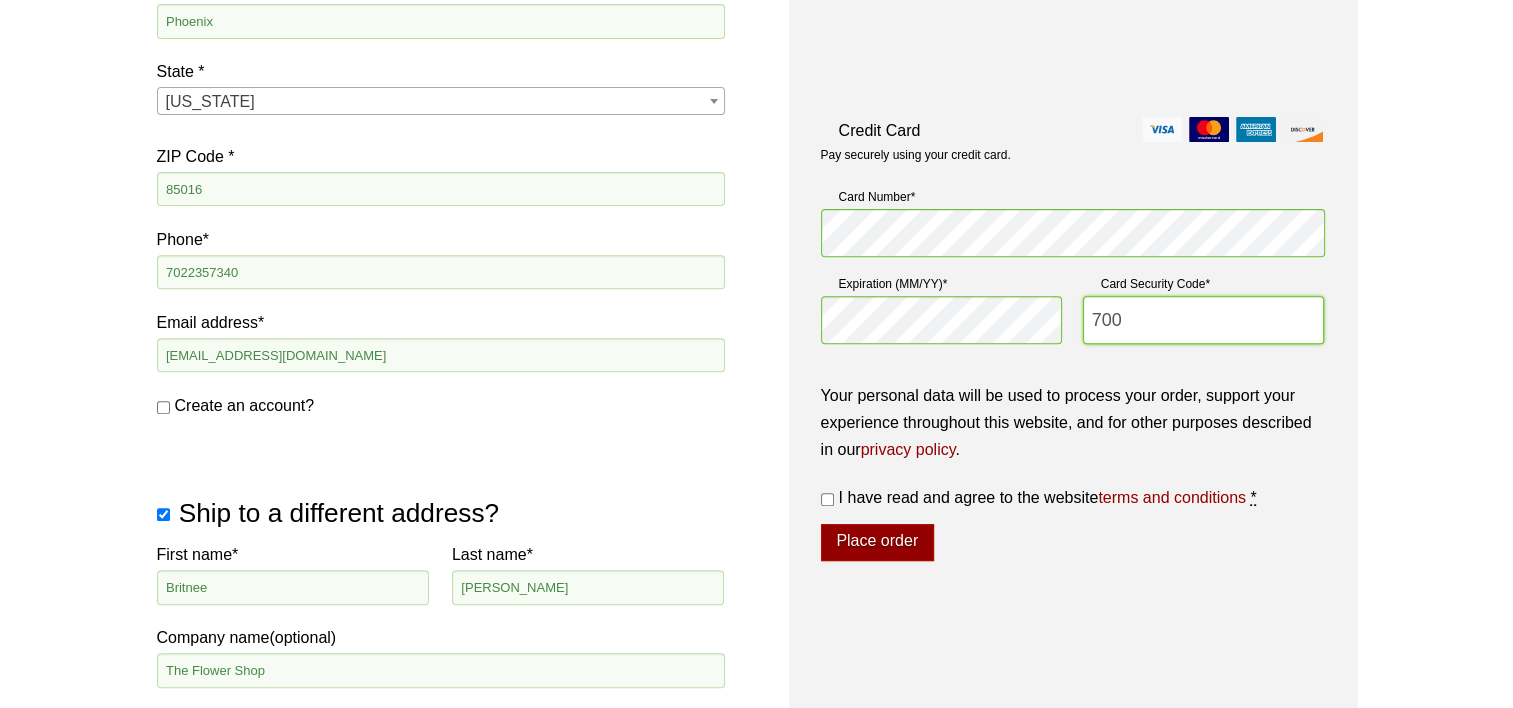 type on "700" 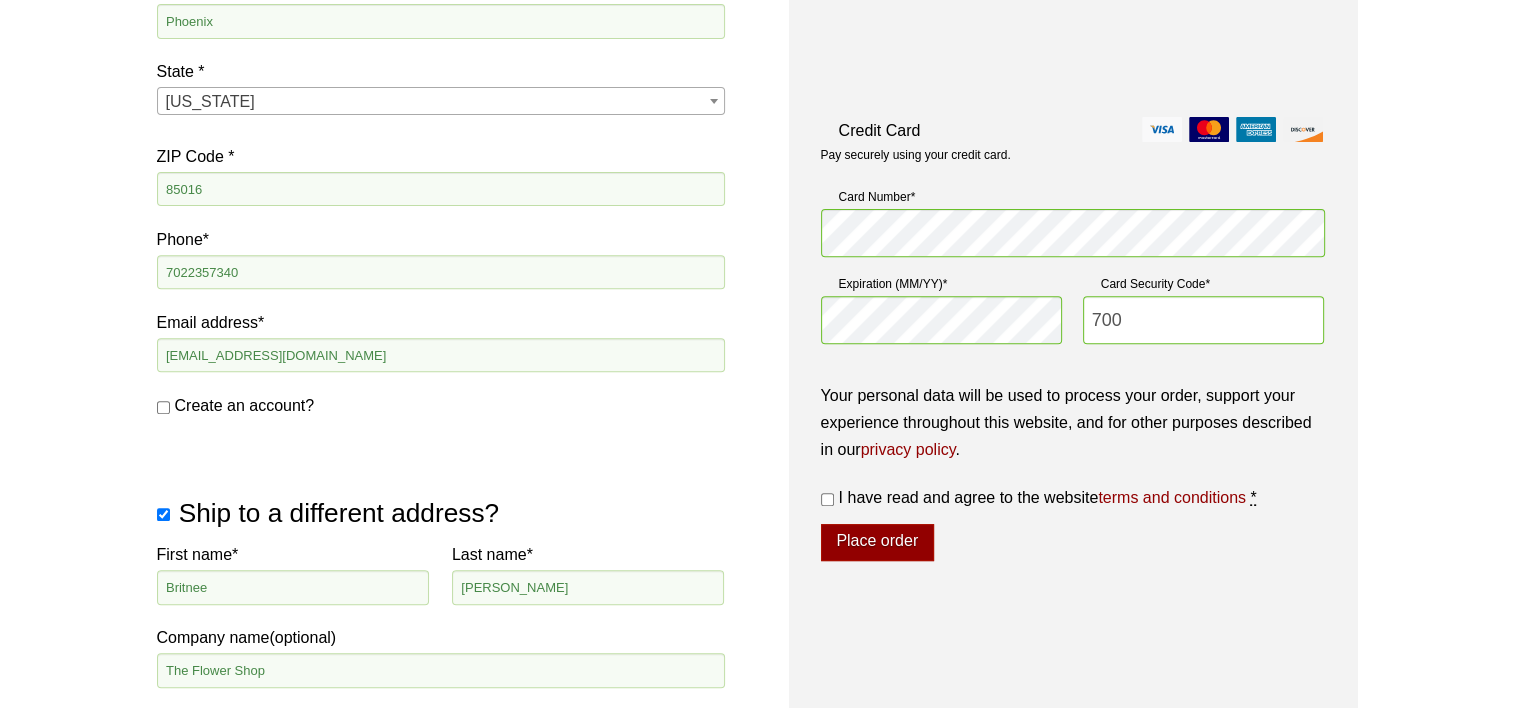 click on "Our website has detected that you are using an outdated browser that will prevent you from accessing certain features.  Please use one of the following browers when visiting our site for the best overall user experience. Chrome Firefox Edge Safari 630-980-5205 My account My Cart ( 1 )
Products SDS & SPECS How to Use Requirement Charts Contact Us
Checkout
Returning customer?  Click here to login
If you have shopped with us before, please enter your details below. If you are a new customer, please proceed to the Billing section.
Username or email  * Required
orders@theflowershopusa.com
Password  * Required
Remember me
Login
Lost your password?
Billing details
First name  * Amanda Simons Last name  * Amanda Simons" at bounding box center (756, 597) 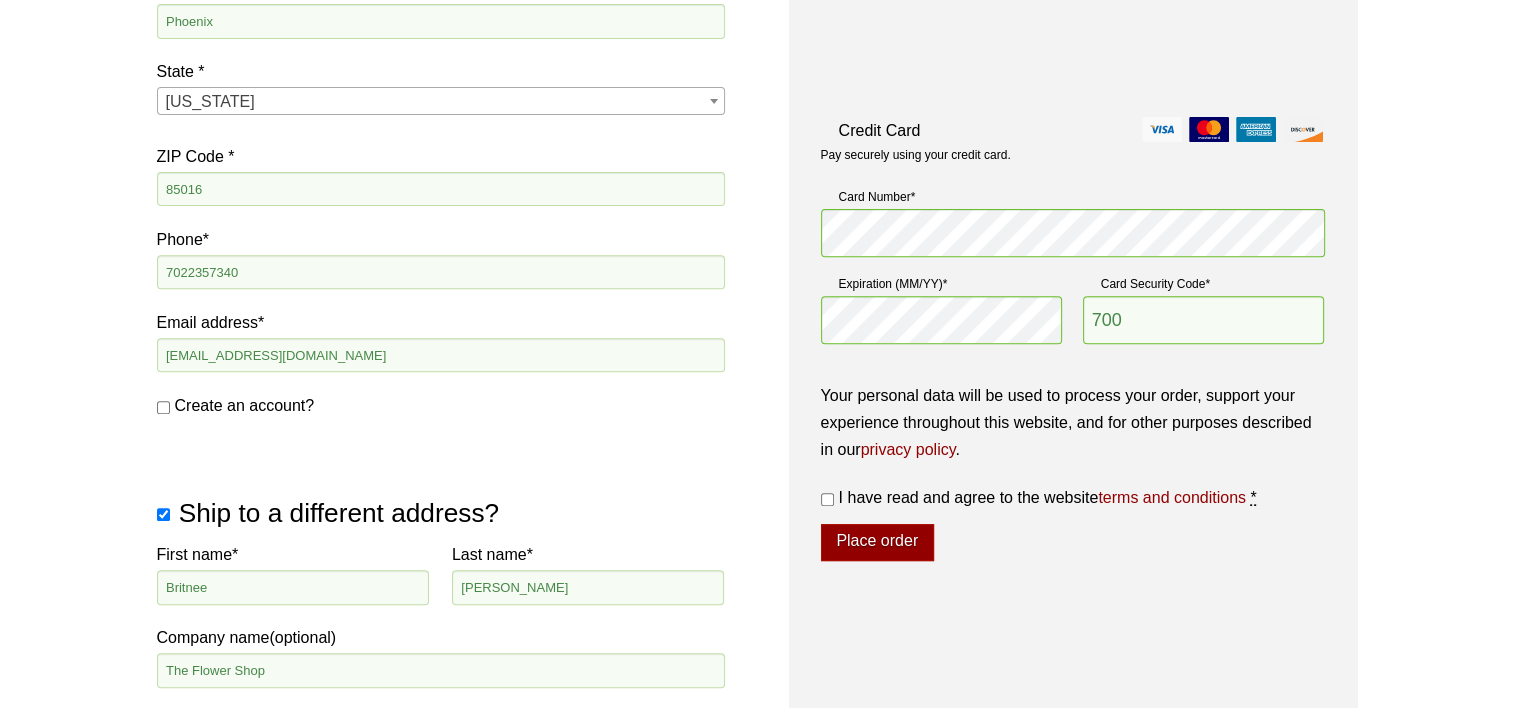 click on "I have read and agree to the website  terms and conditions   *" at bounding box center [827, 499] 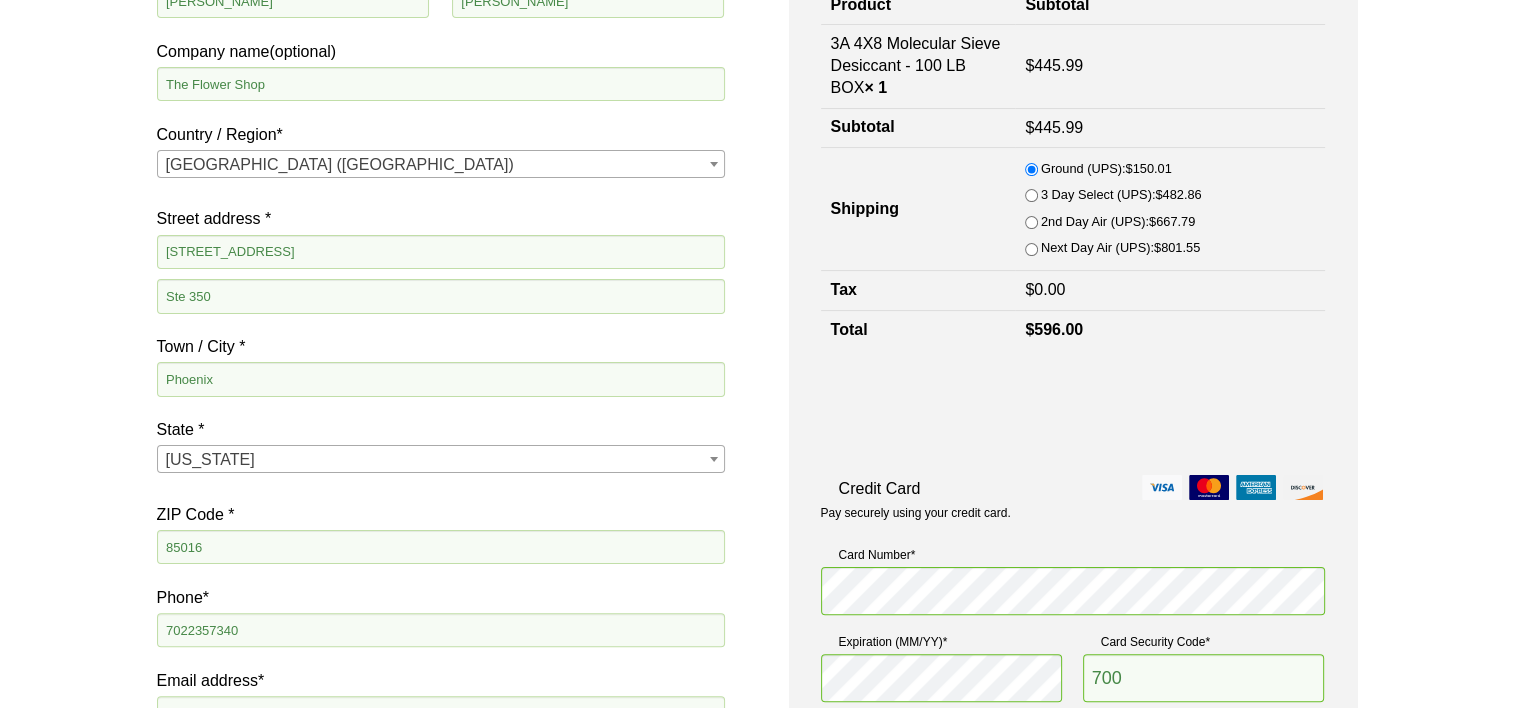 scroll, scrollTop: 300, scrollLeft: 0, axis: vertical 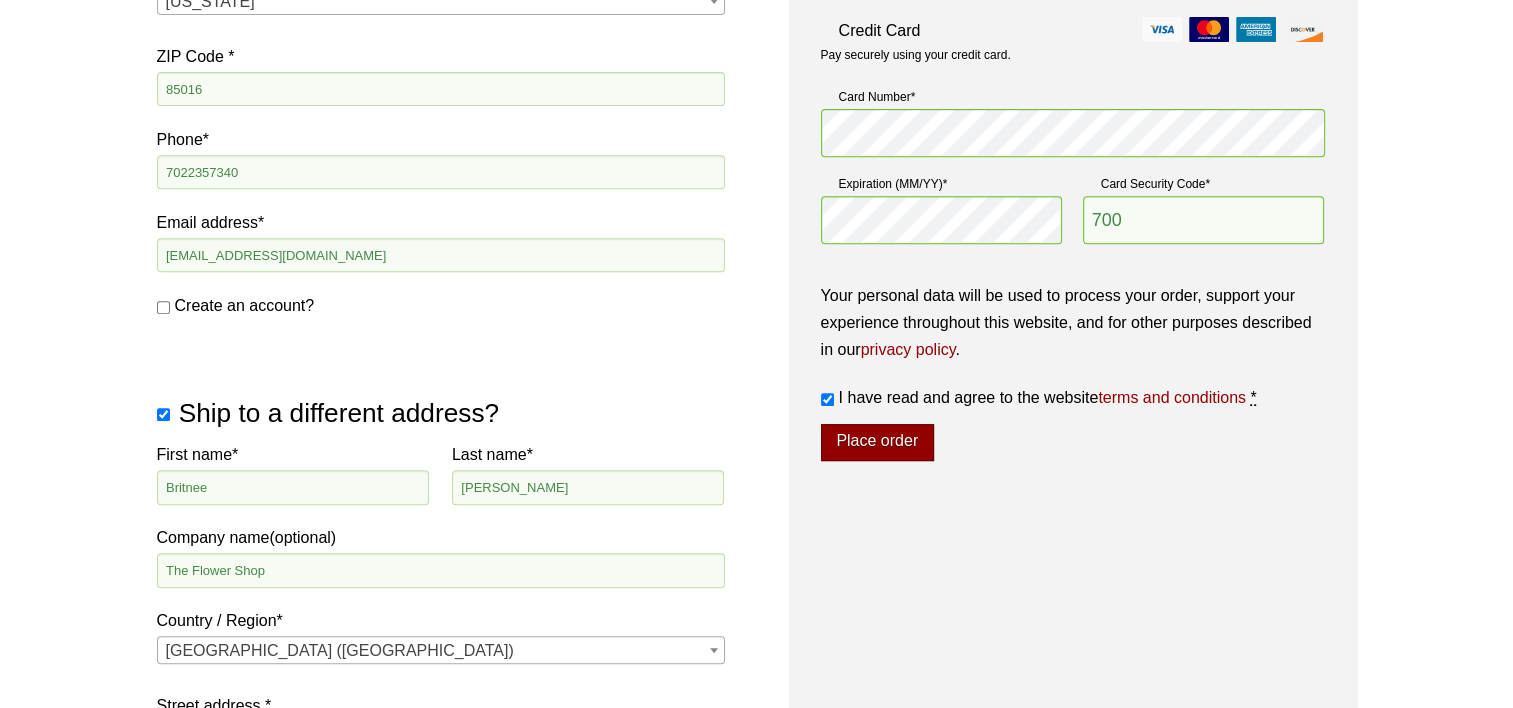 click on "Place order" at bounding box center (877, 443) 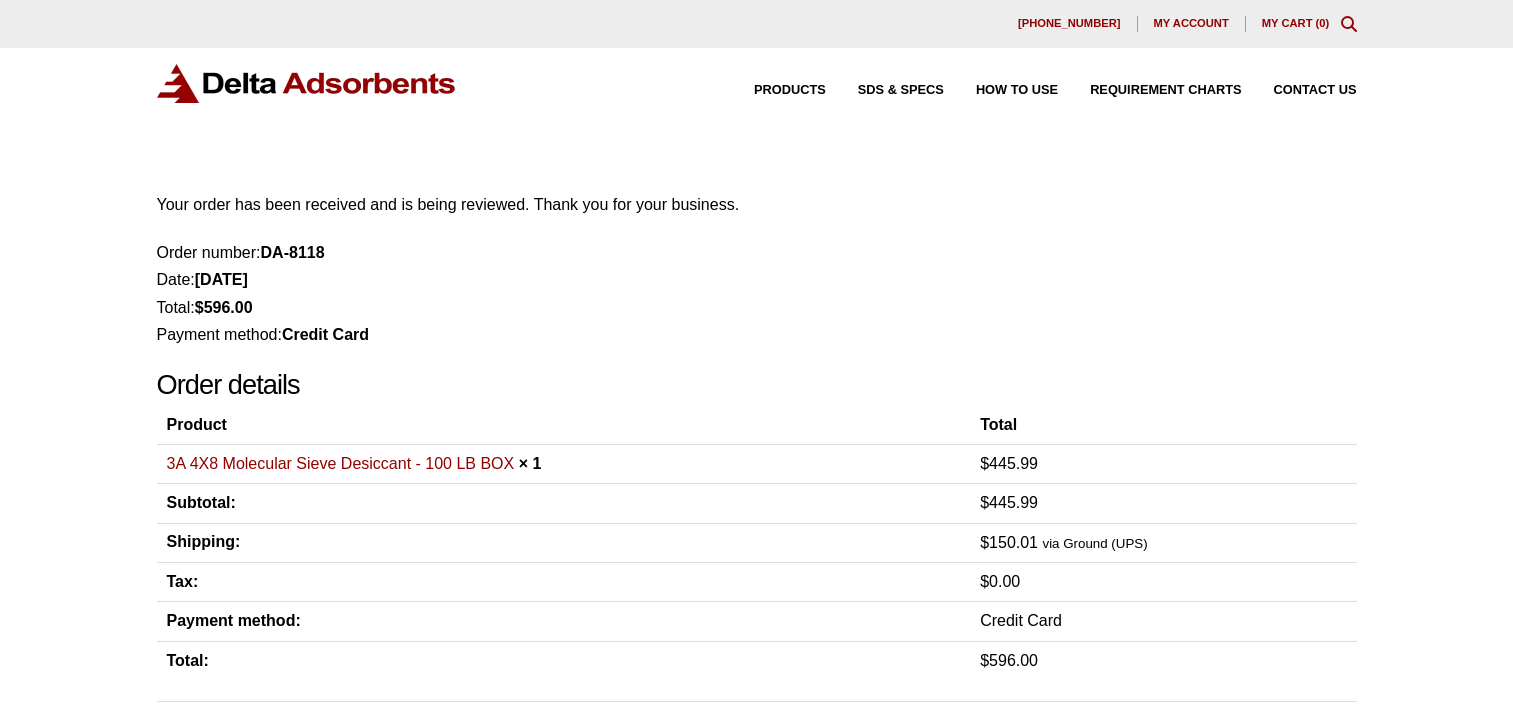 scroll, scrollTop: 0, scrollLeft: 0, axis: both 